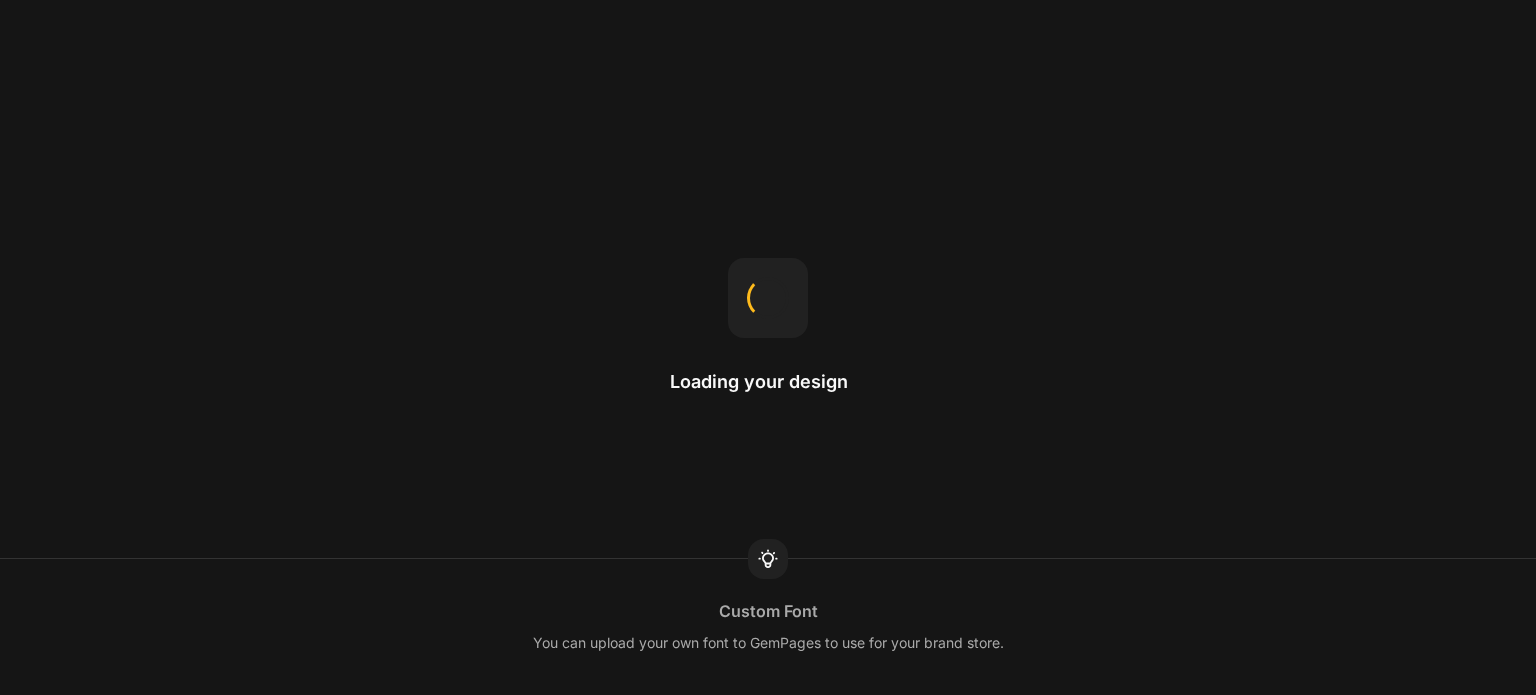 scroll, scrollTop: 0, scrollLeft: 0, axis: both 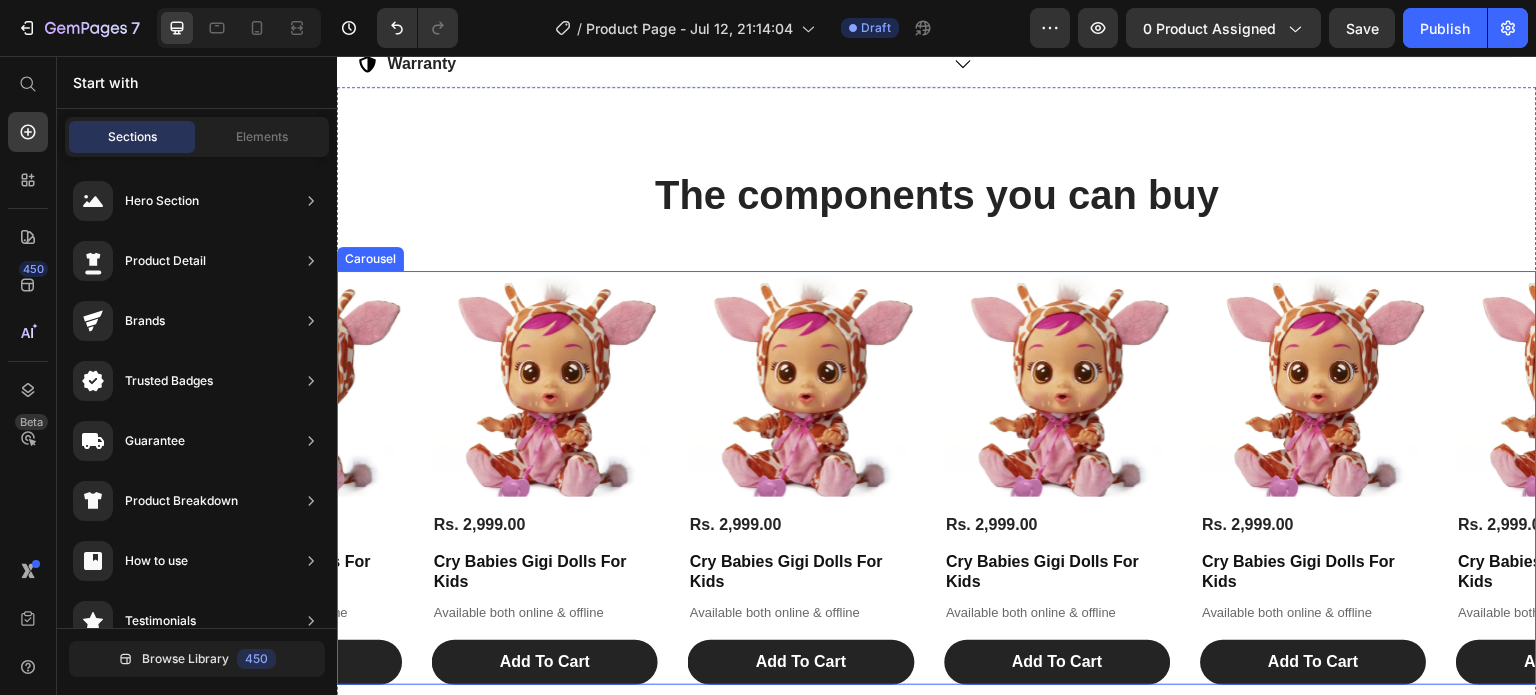 click on "Product Images Rs. 2,999.00 Product Price Cry Babies Gigi Dolls For Kids Product Title Available both online & offline Text Block Add To Cart Add to Cart Product Product Images Rs. 2,999.00 Product Price Cry Babies Gigi Dolls For Kids Product Title Available both online & offline Text Block Add To Cart Add to Cart Product Product Images Rs. 2,999.00 Product Price Cry Babies Gigi Dolls For Kids Product Title Available both online & offline Text Block Add To Cart Add to Cart Product Product Images Rs. 2,999.00 Product Price Cry Babies Gigi Dolls For Kids Product Title Available both online & offline Text Block Add To Cart Add to Cart Product Product Images Rs. 2,999.00 Product Price Cry Babies Gigi Dolls For Kids Product Title Available both online & offline Text Block Add To Cart Add to Cart Product Product Images Rs. 2,999.00 Product Price Cry Babies Gigi Dolls For Kids Product Title Available both online & offline Text Block Add To Cart Add to Cart Product" at bounding box center (937, 478) 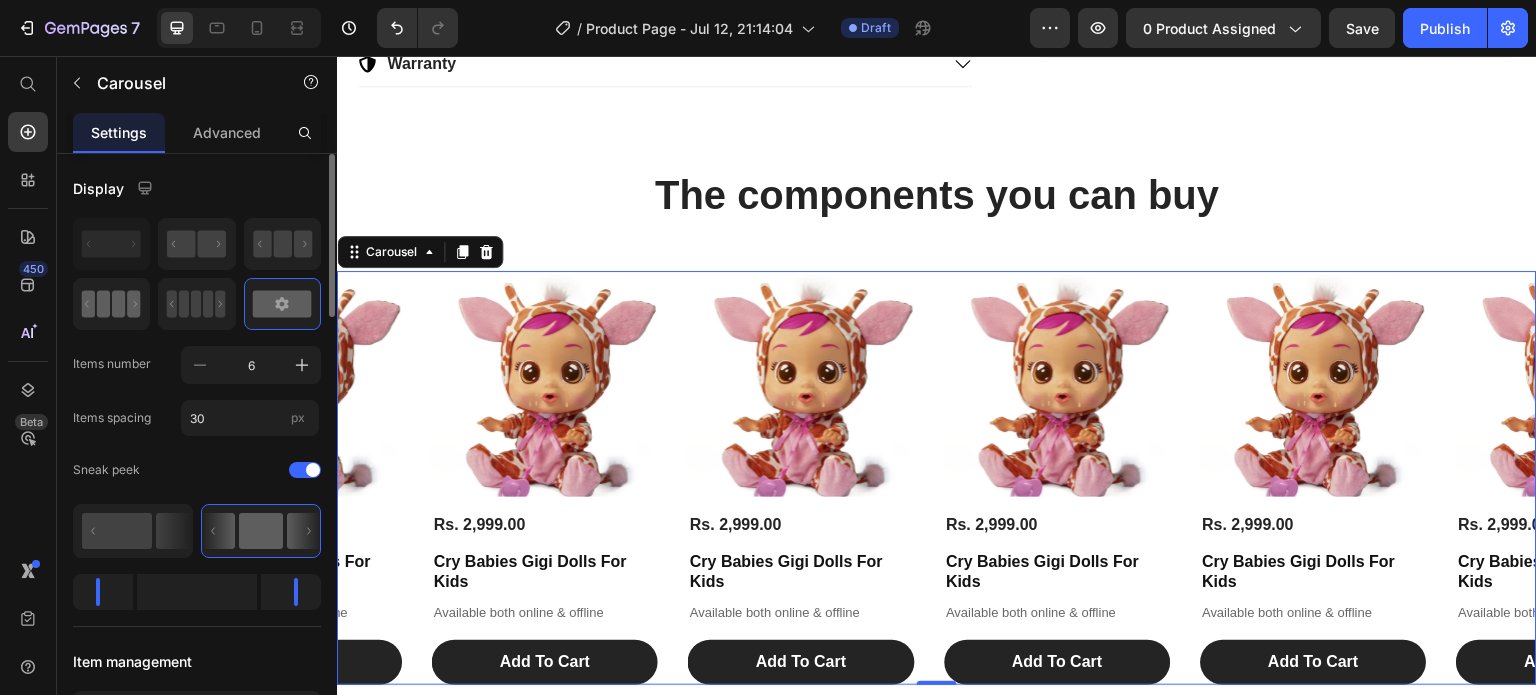 click 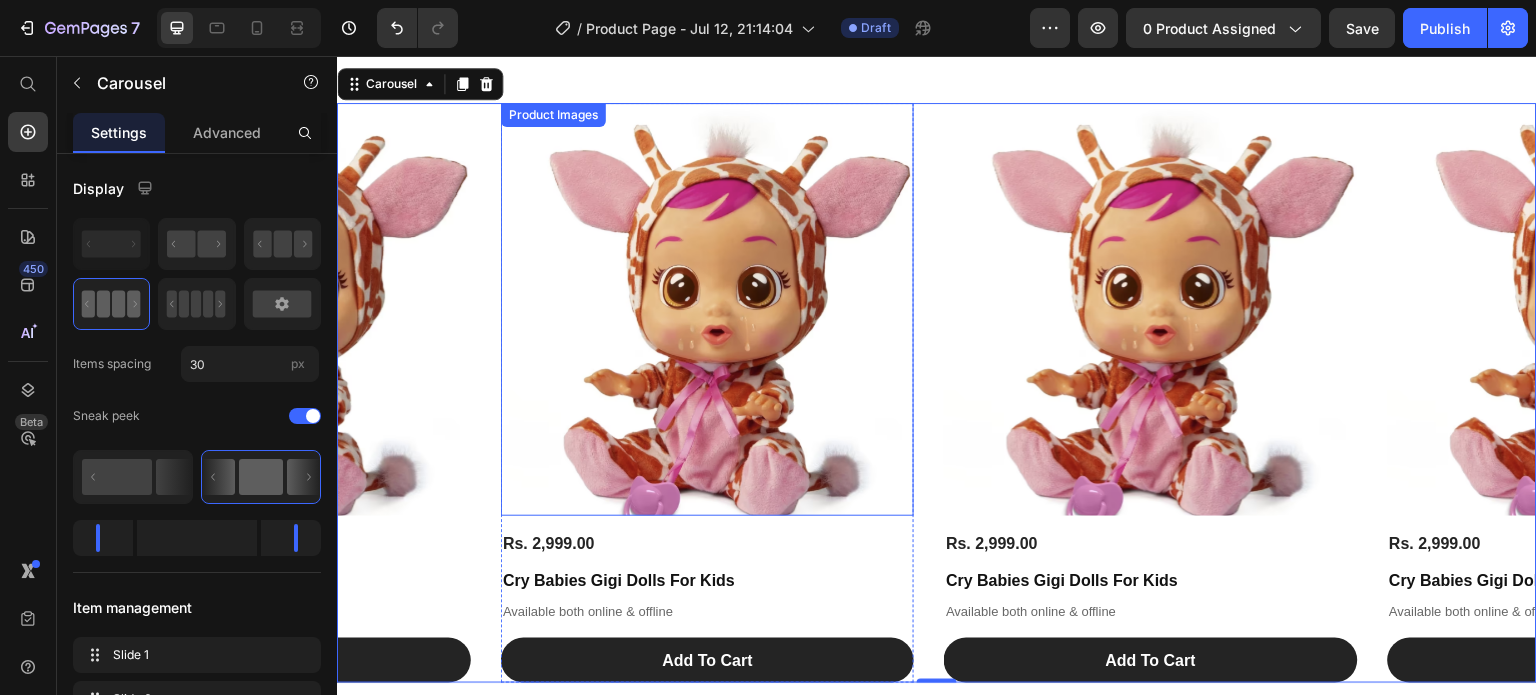 scroll, scrollTop: 1098, scrollLeft: 0, axis: vertical 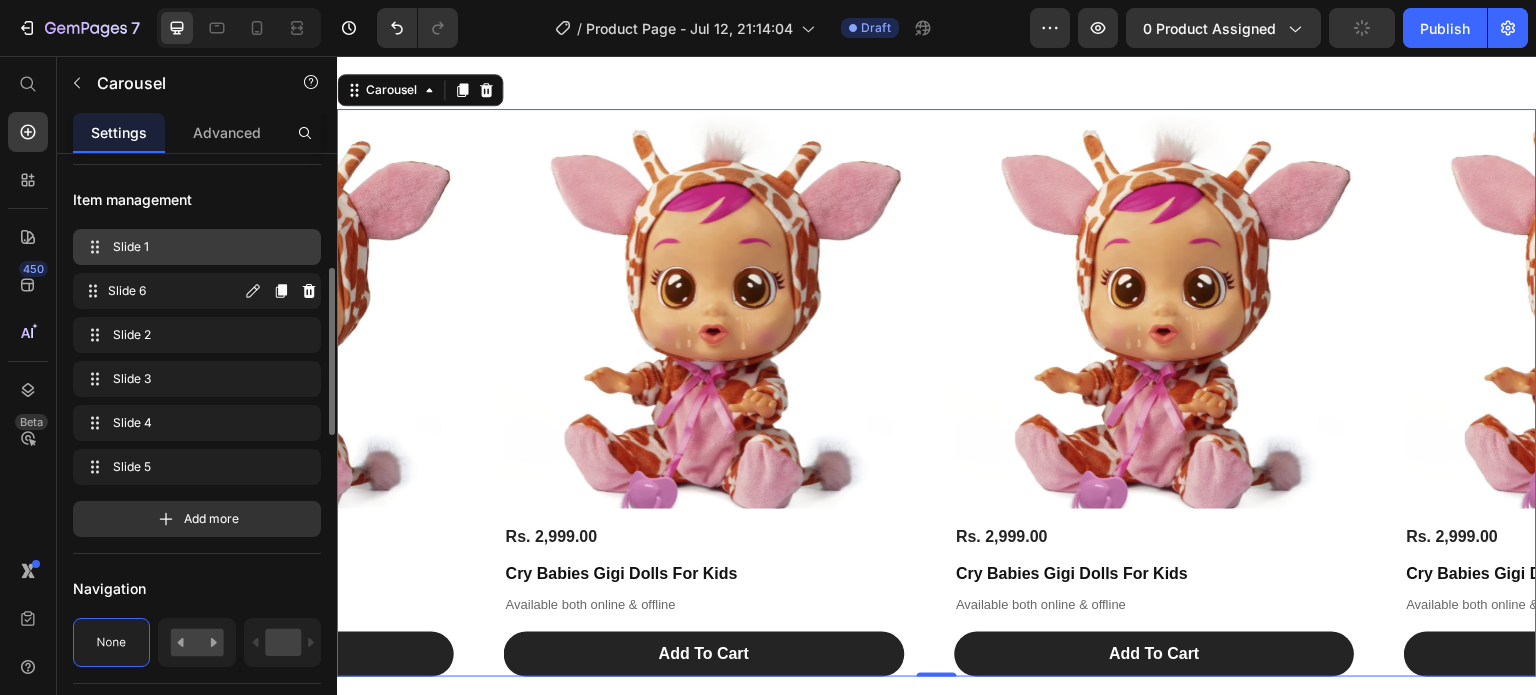 type on "50" 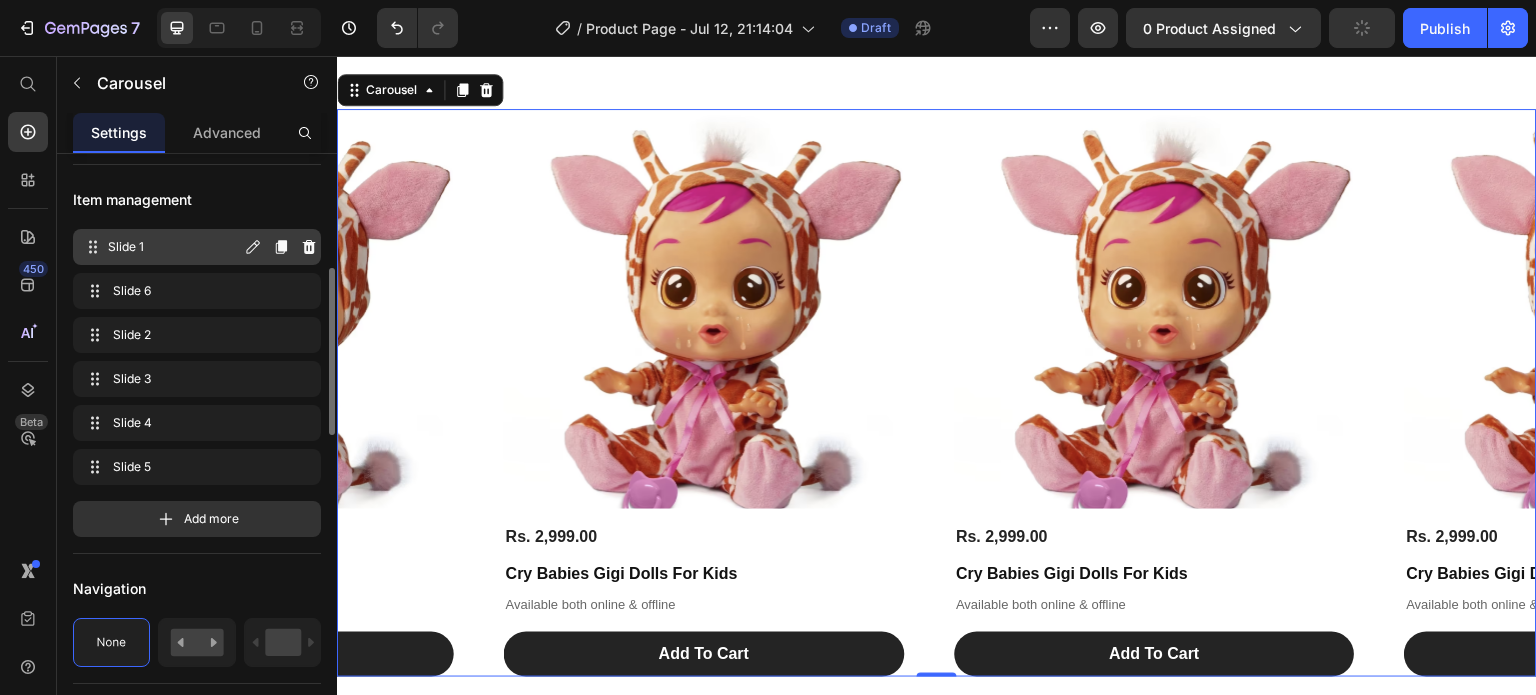 click on "Slide 1" at bounding box center (174, 247) 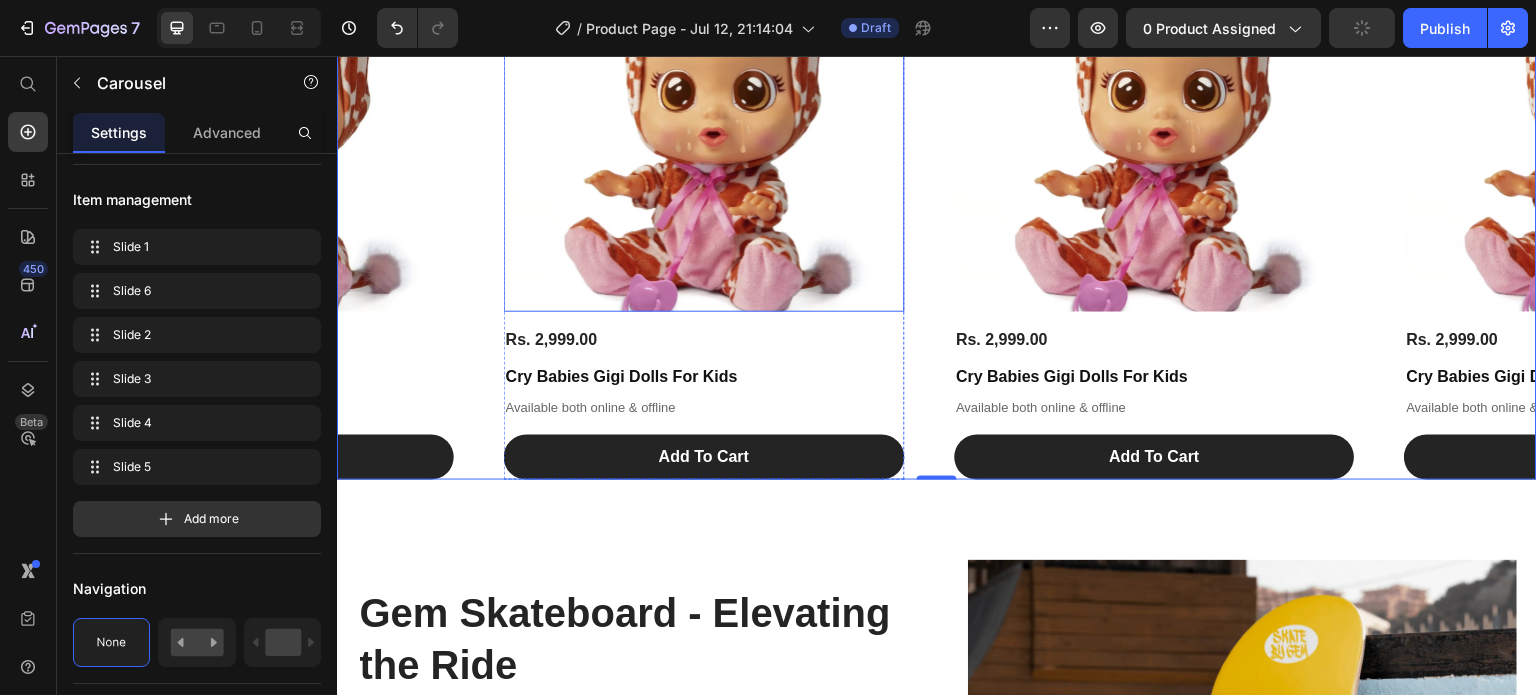 scroll, scrollTop: 884, scrollLeft: 0, axis: vertical 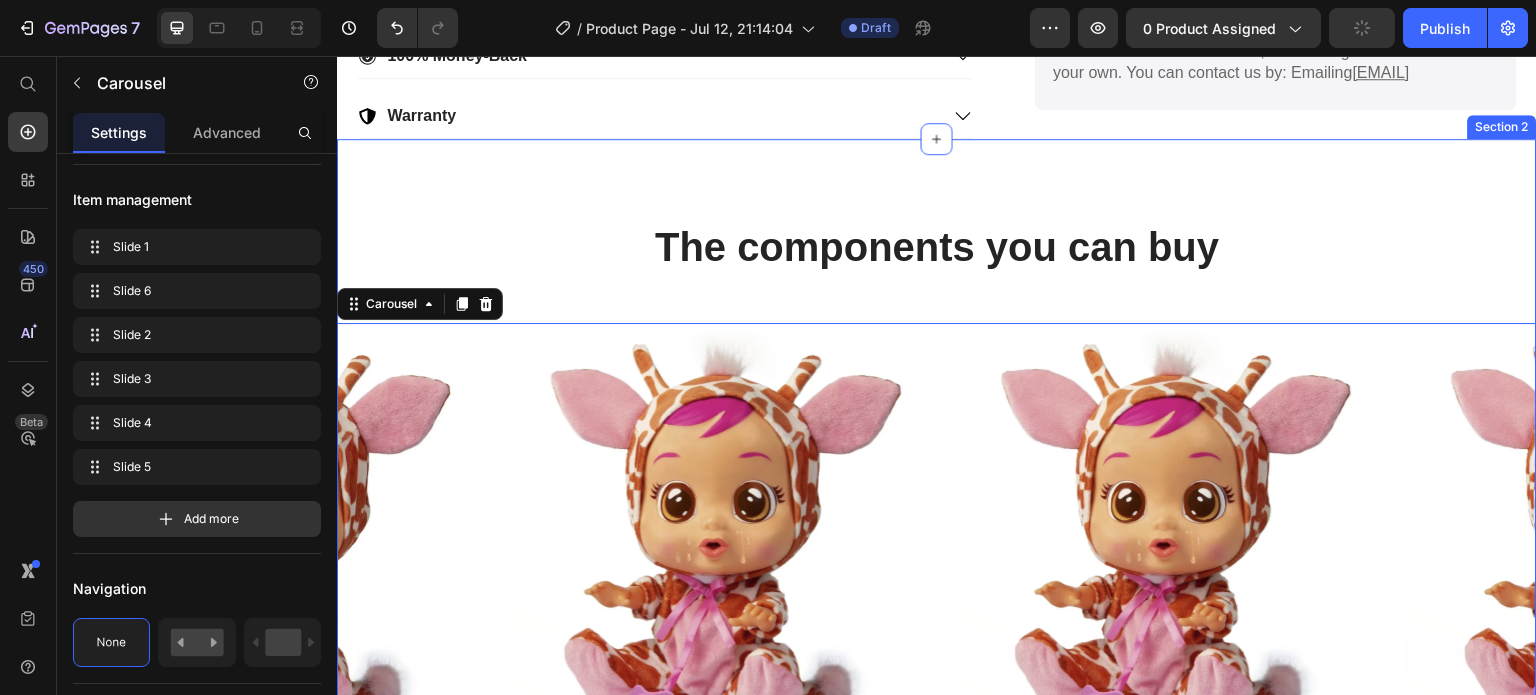 click on "The components you can buy Heading Product Images Rs. 2,999.00 Product Price Cry Babies Gigi Dolls For Kids Product Title Available both online & offline Text Block Add To Cart Add to Cart Product Product Images Rs. 2,999.00 Product Price Cry Babies Gigi Dolls For Kids Product Title Available both online & offline Text Block Add To Cart Add to Cart Product Product Images Rs. 2,999.00 Product Price Cry Babies Gigi Dolls For Kids Product Title Available both online & offline Text Block Add To Cart Add to Cart Product Product Images Rs. 2,999.00 Product Price Cry Babies Gigi Dolls For Kids Product Title Available both online & offline Text Block Add To Cart Add to Cart Product Product Images Rs. 2,999.00 Product Price Cry Babies Gigi Dolls For Kids Product Title Available both online & offline Text Block Add To Cart Add to Cart Product Product Images Rs. 2,999.00 Product Price Cry Babies Gigi Dolls For Kids Product Title Available both online & offline Text Block Add To Cart Add to Cart Product Carousel   0" at bounding box center [937, 555] 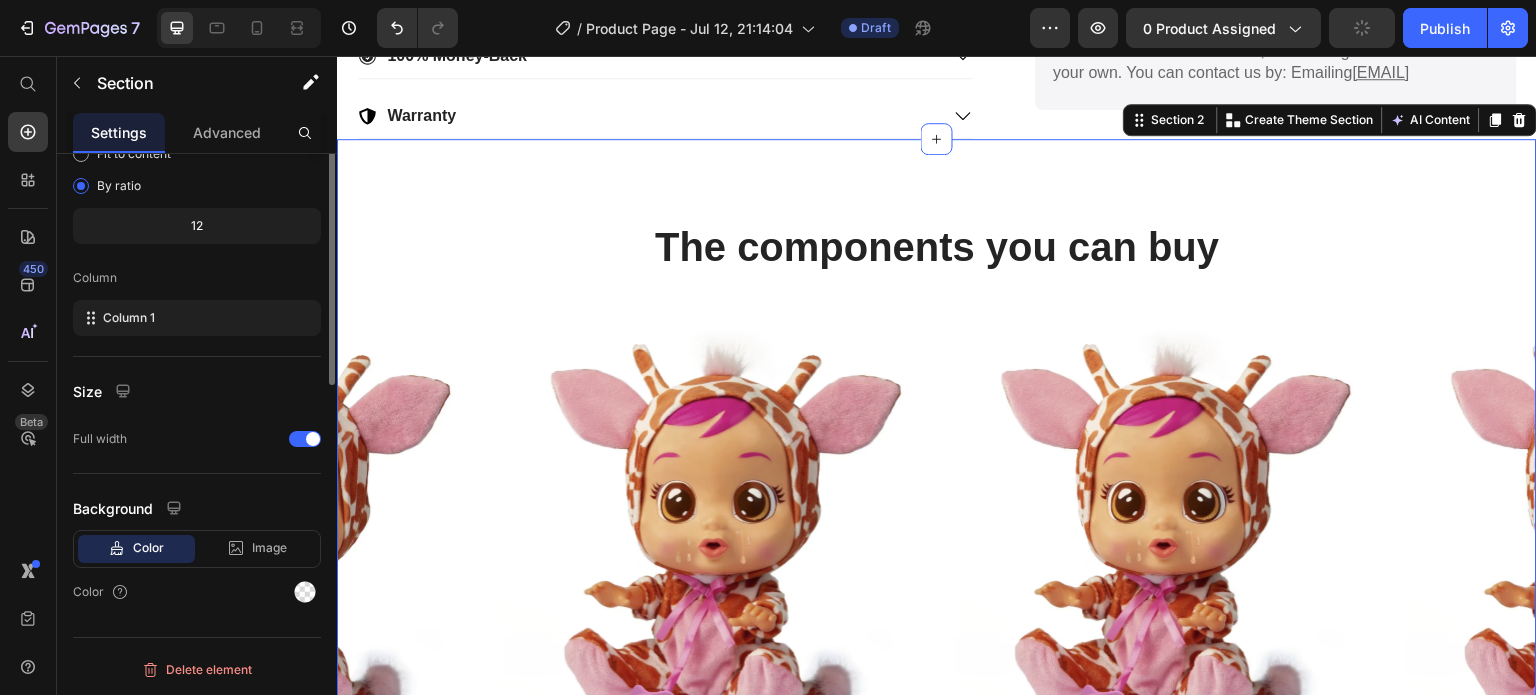 scroll, scrollTop: 0, scrollLeft: 0, axis: both 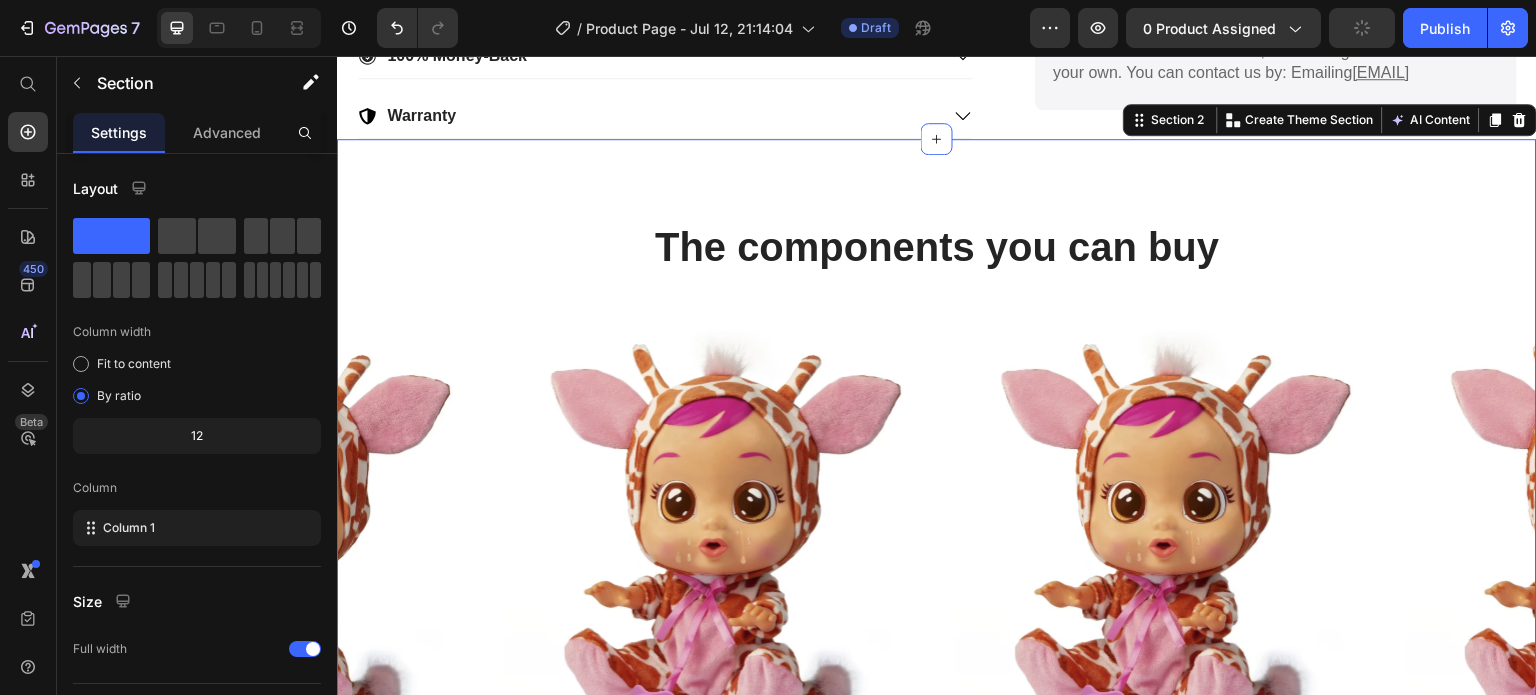 click on "Section 2   You can create reusable sections Create Theme Section AI Content Write with GemAI What would you like to describe here? Tone and Voice Persuasive Product Getting products... Show more Generate" at bounding box center (1330, 120) 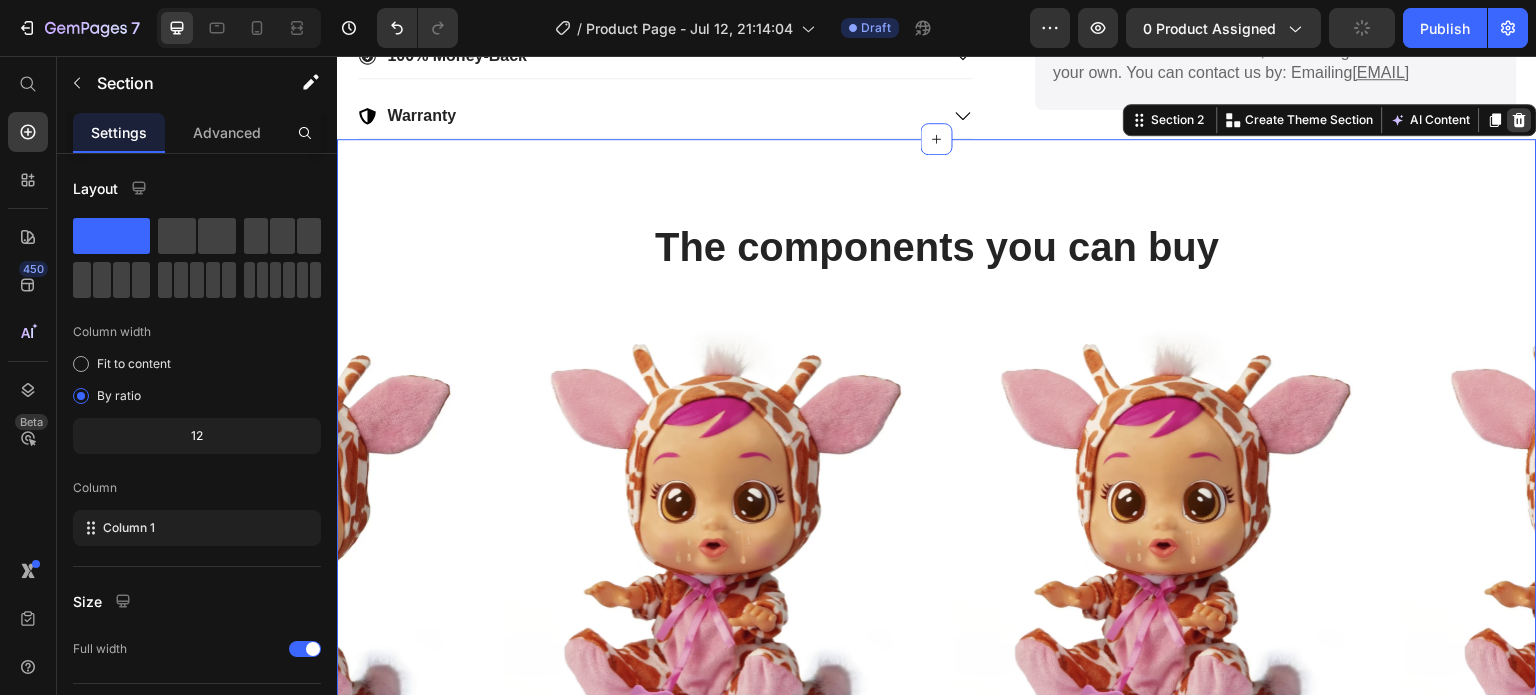 click 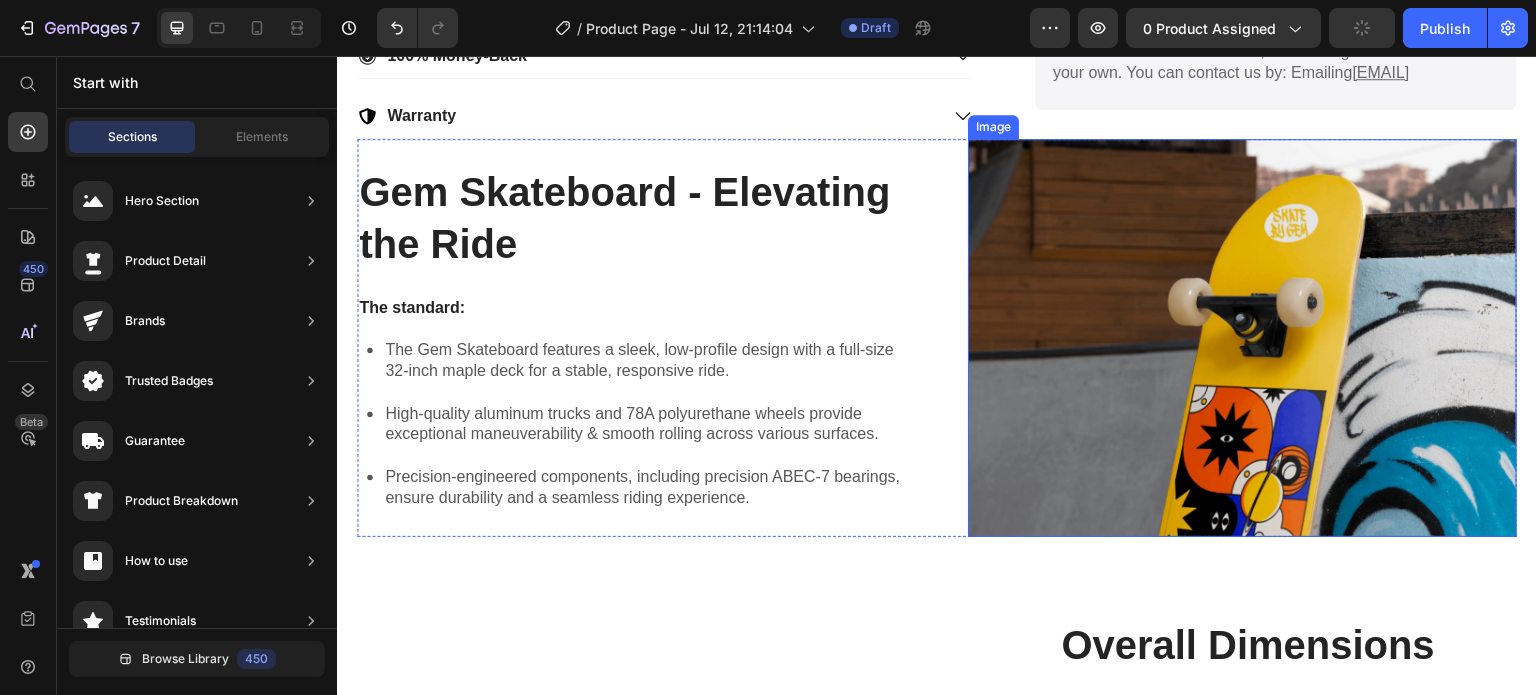 click on "Gem Skateboard - Elevating the Ride Heading The standard: Text Block
The Gem Skateboard features a sleek, low-profile design with a full-size 32-inch maple deck for a stable, responsive ride.
High-quality aluminum trucks and 78A polyurethane wheels provide exceptional maneuverability & smooth rolling across various surfaces.
Precision-engineered components, including precision ABEC-7 bearings, ensure durability and a seamless riding experience. Item List Image Row" at bounding box center (937, 338) 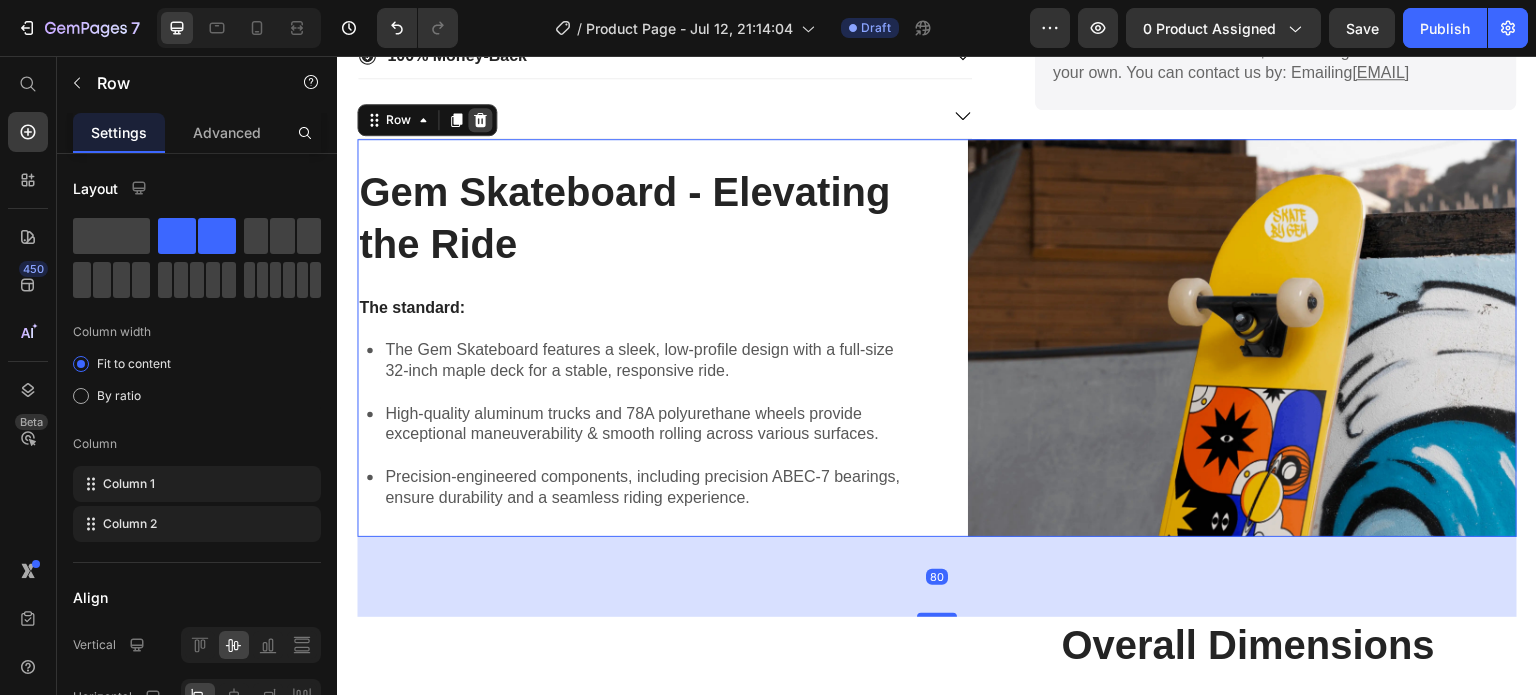 click 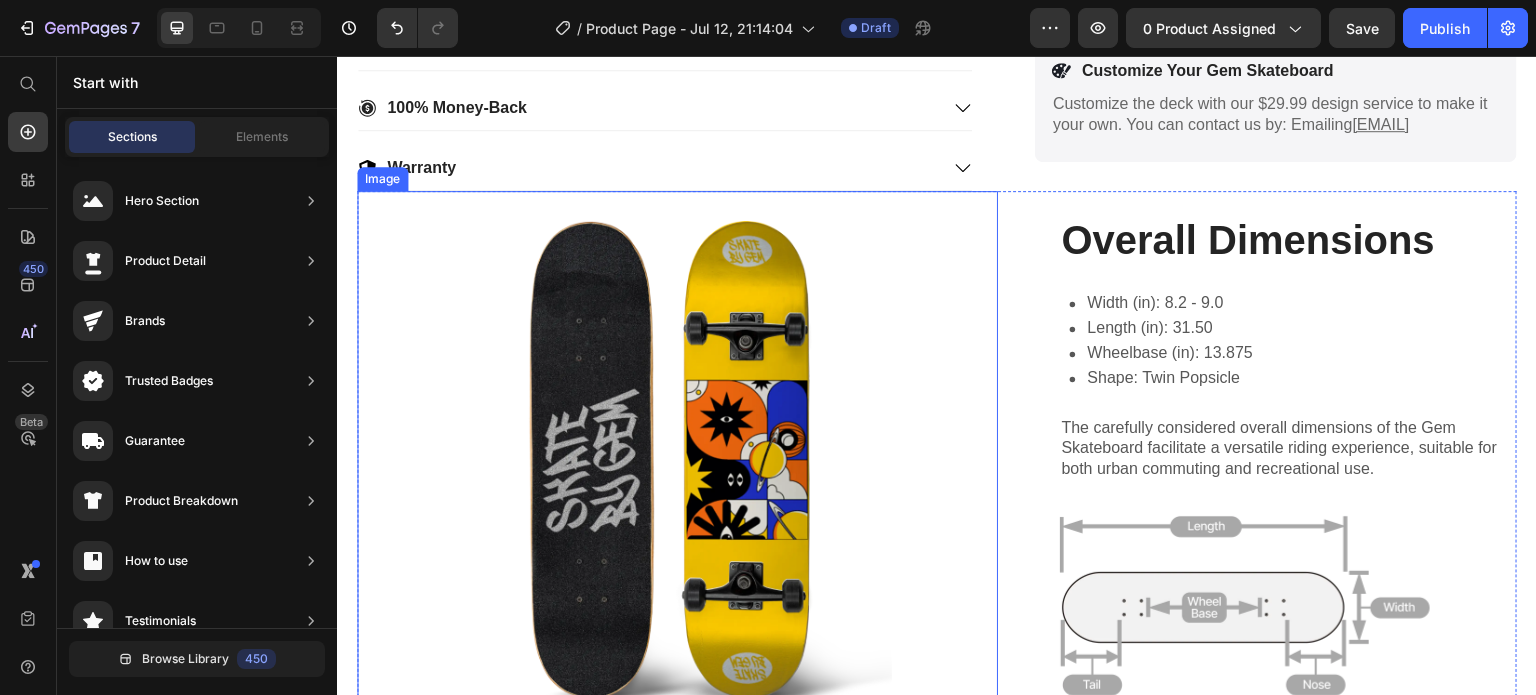 scroll, scrollTop: 832, scrollLeft: 0, axis: vertical 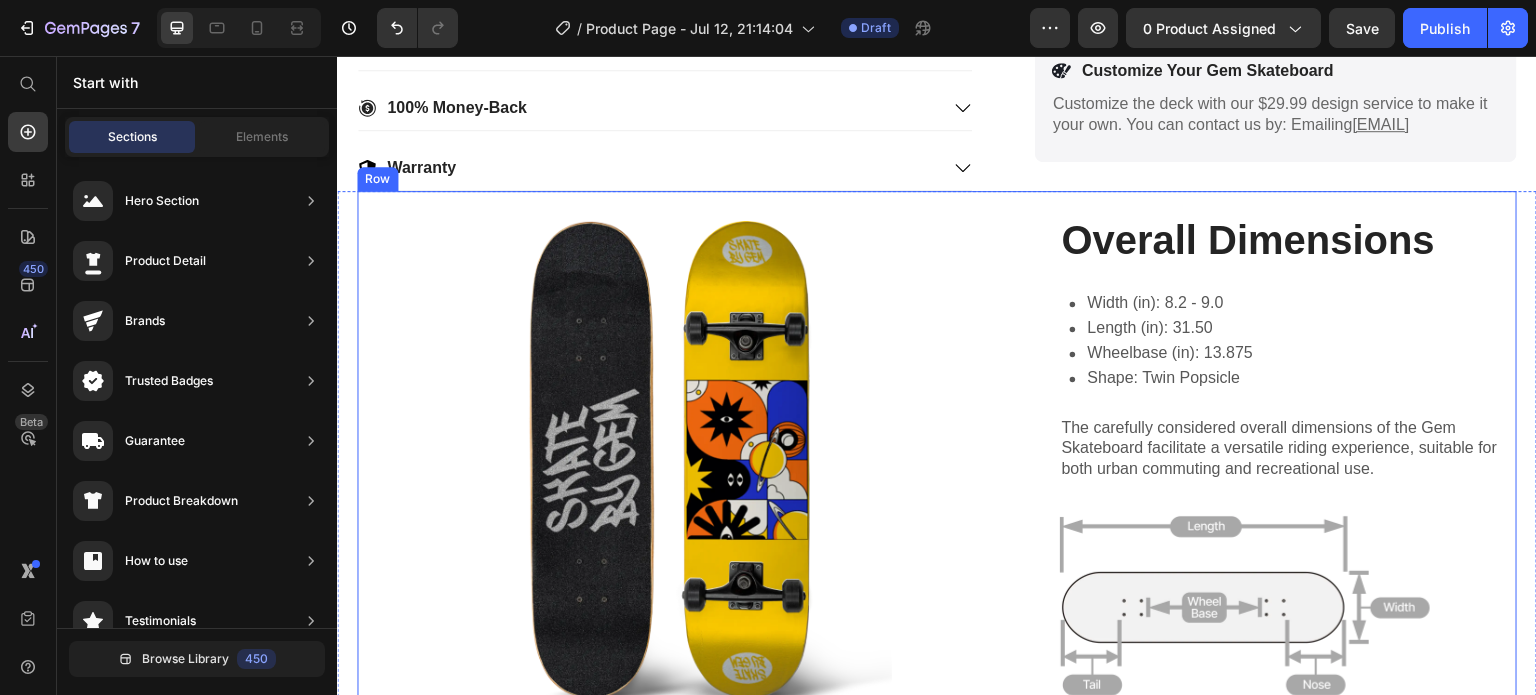 click on "Image Overall Dimensions Heading
Width (in): 8.2 - 9.0
Length (in): 31.50
Wheelbase (in): 13.875
Shape: Twin Popsicle Item List The carefully considered overall dimensions of the Gem Skateboard facilitate a versatile riding experience, suitable for both urban commuting and recreational use. Text Block Image Row" at bounding box center [937, 459] 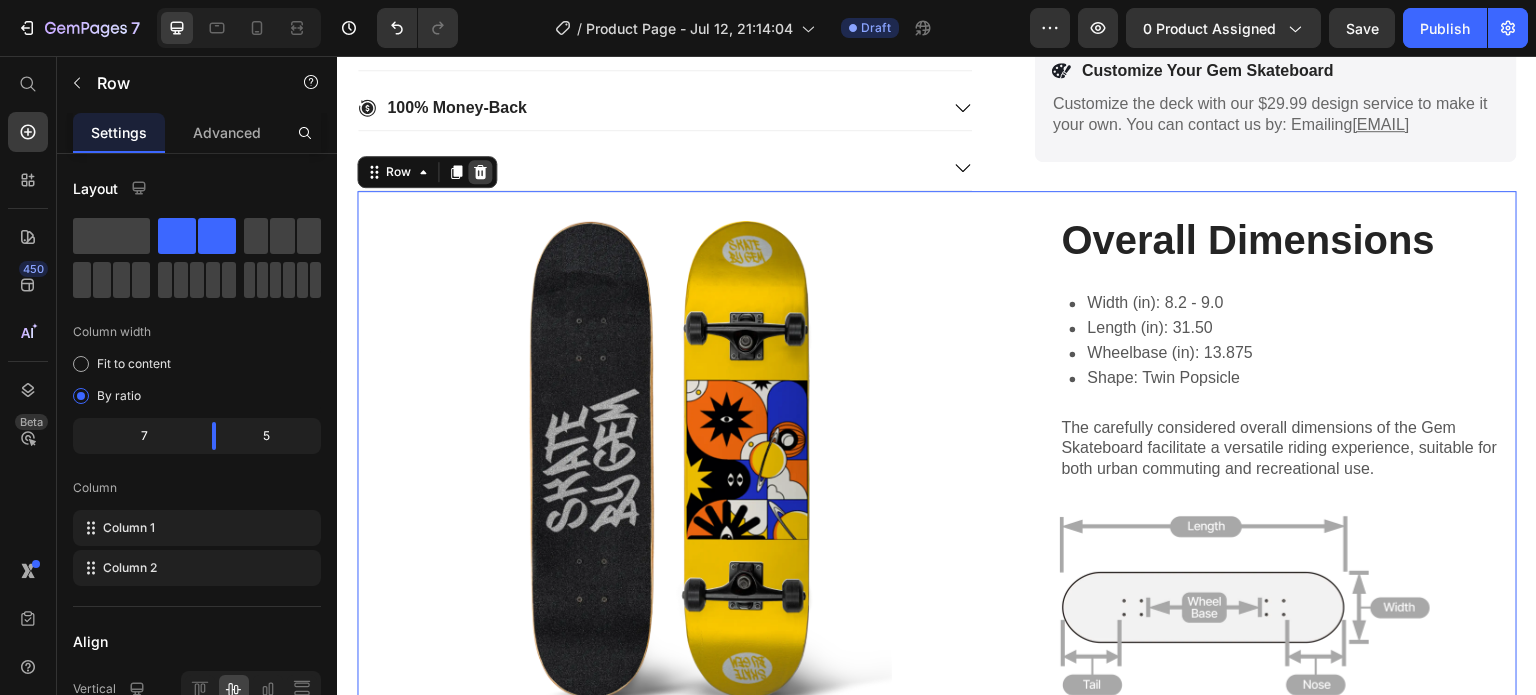 click 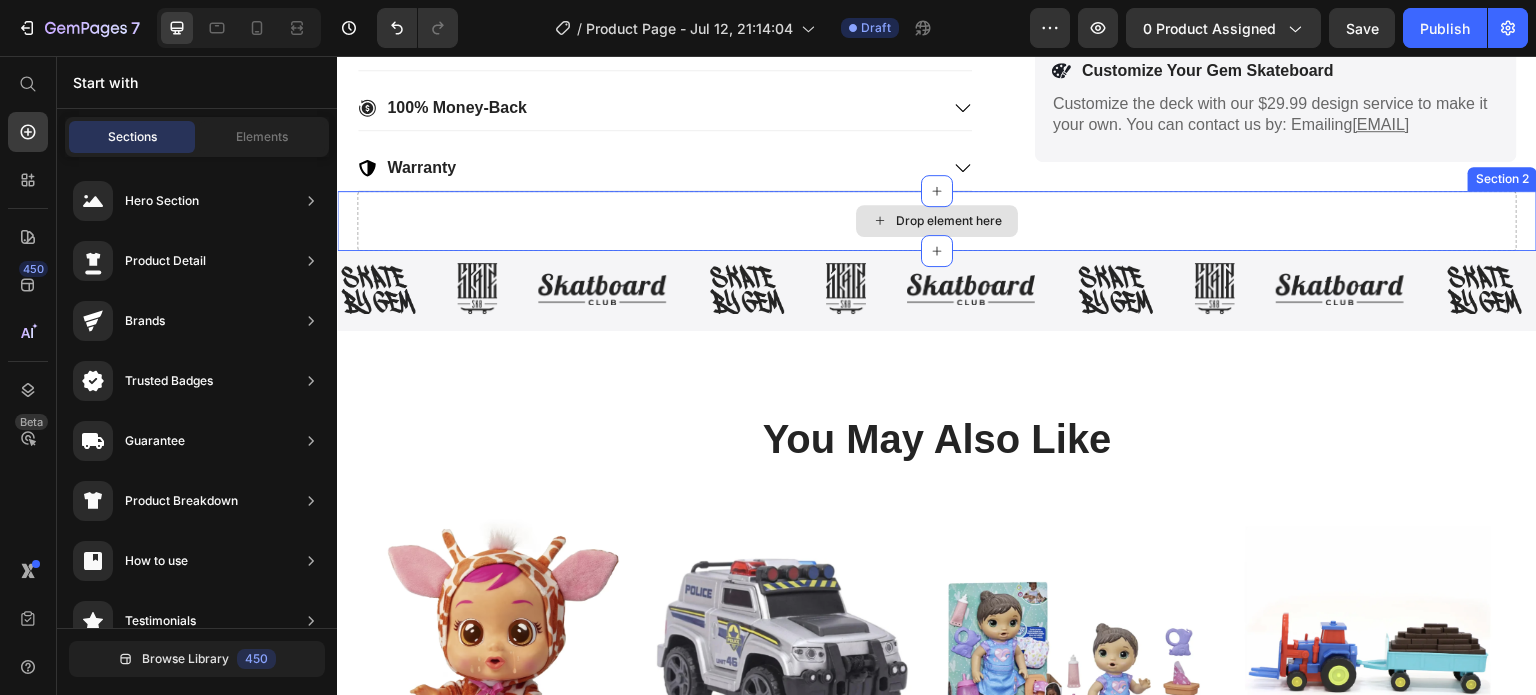 click on "Drop element here" at bounding box center (937, 221) 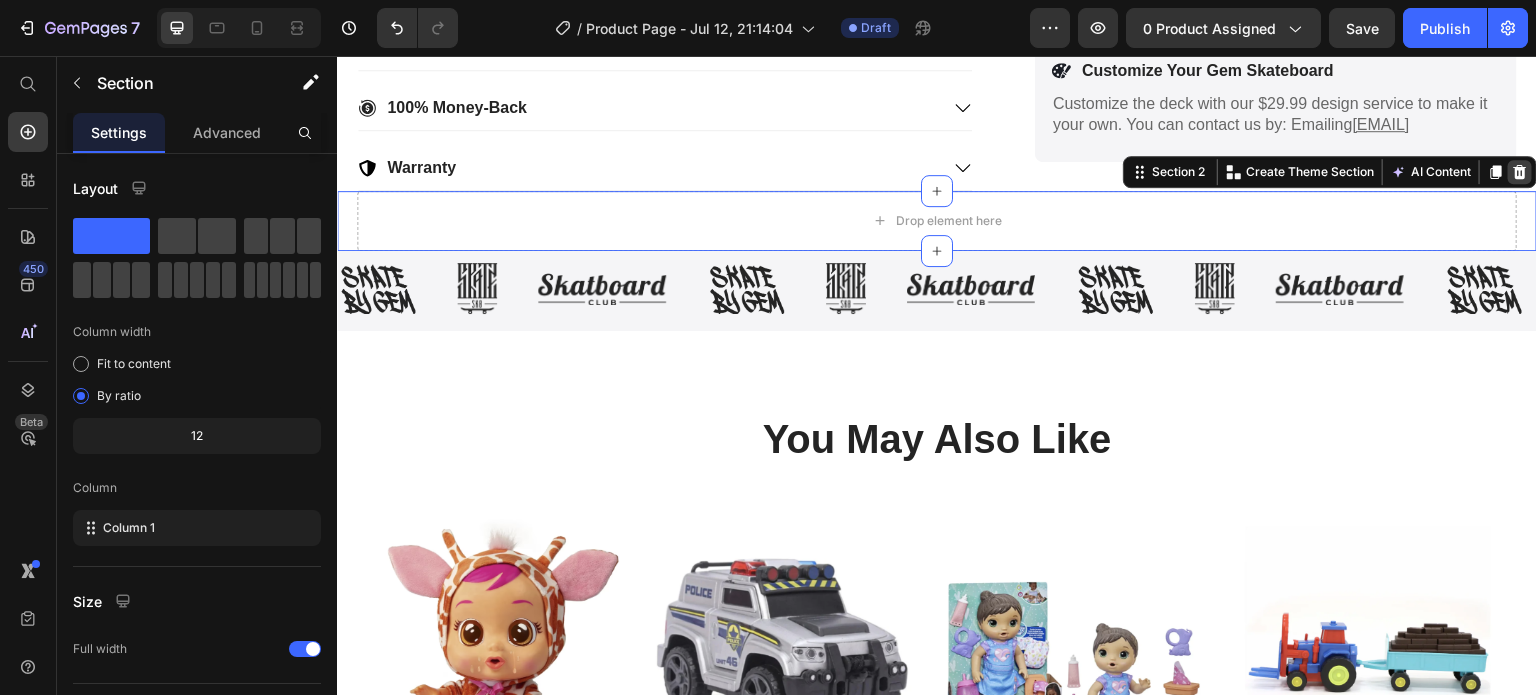 click 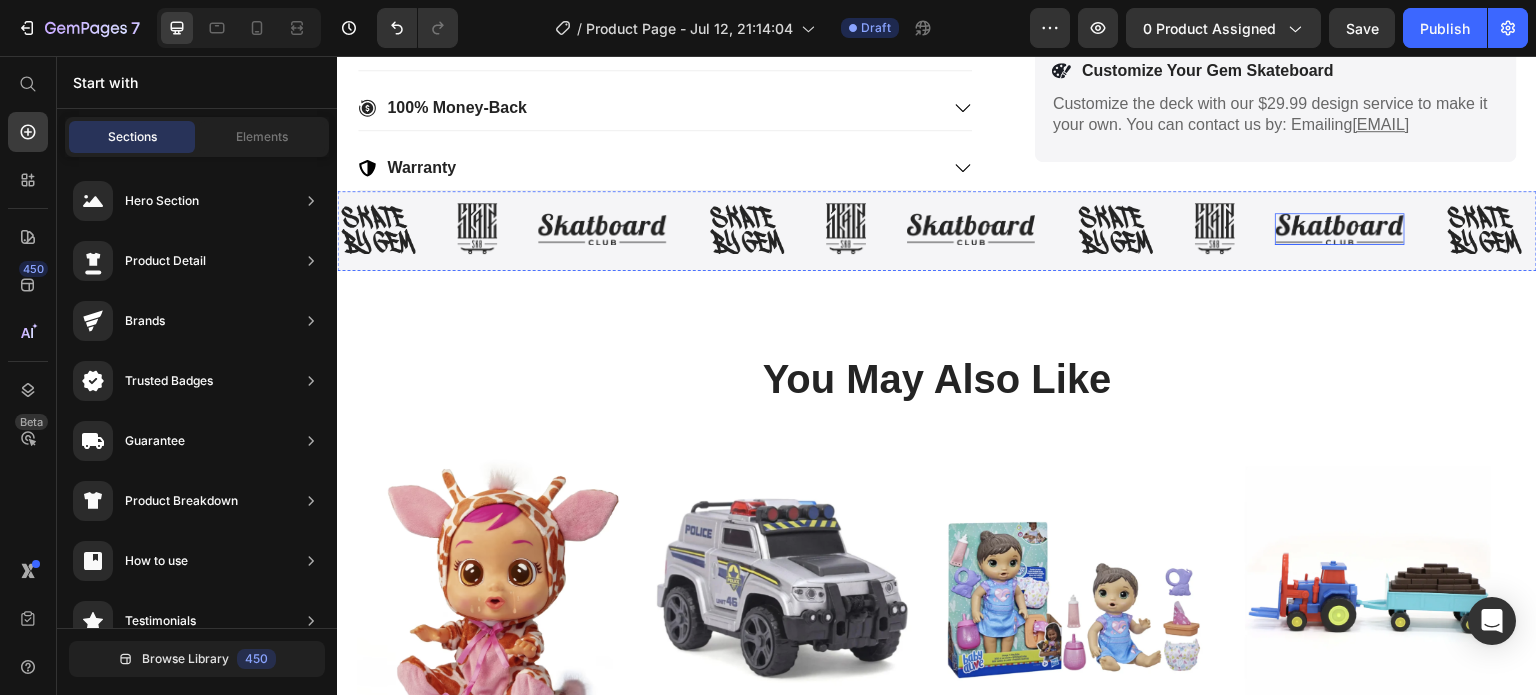 click at bounding box center [1340, 229] 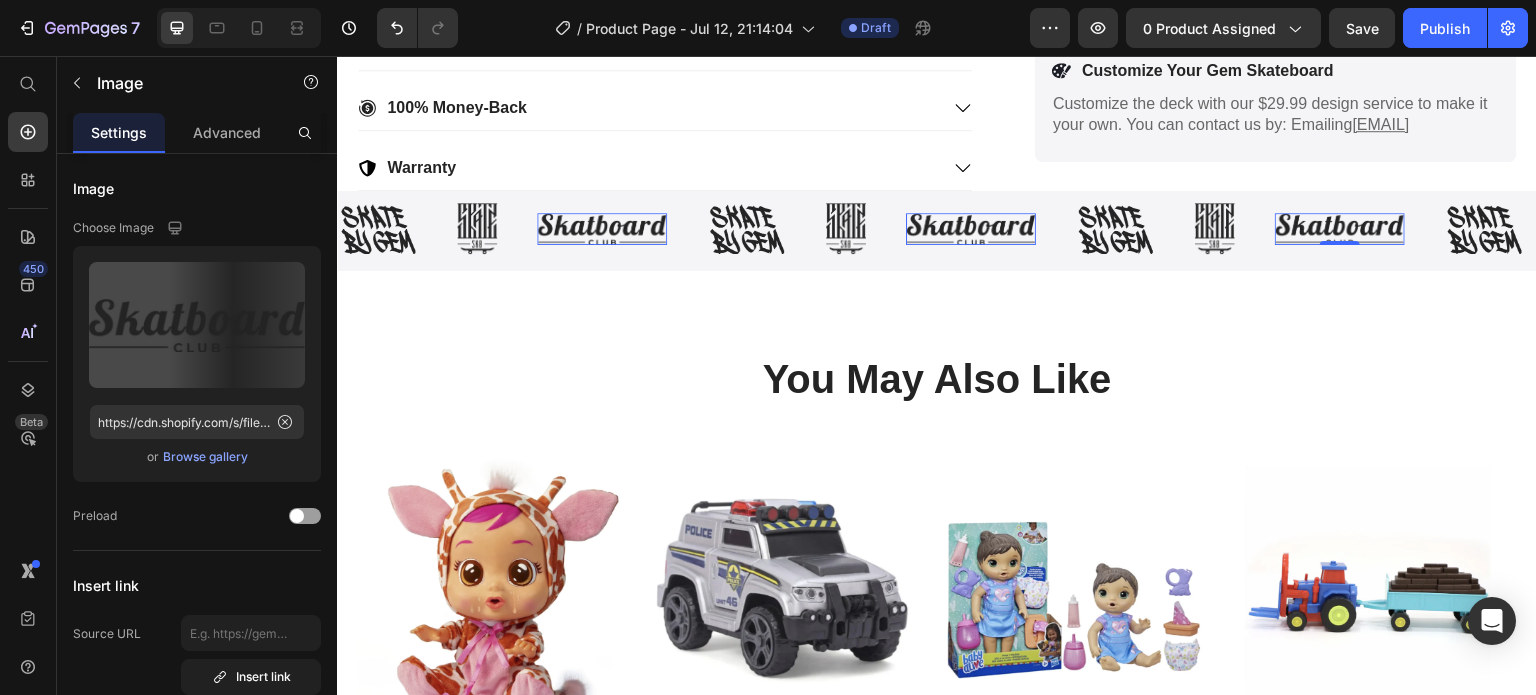click on "Image" at bounding box center [1235, 229] 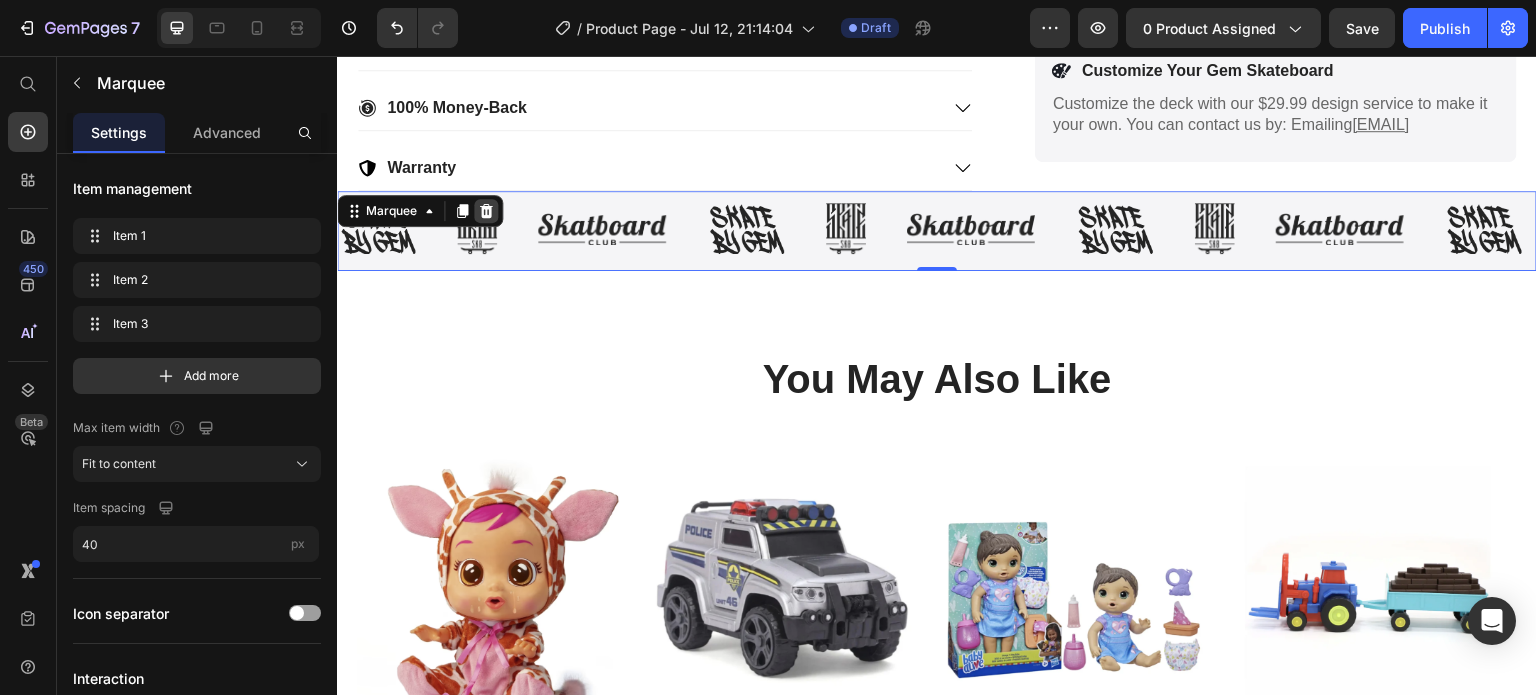 click 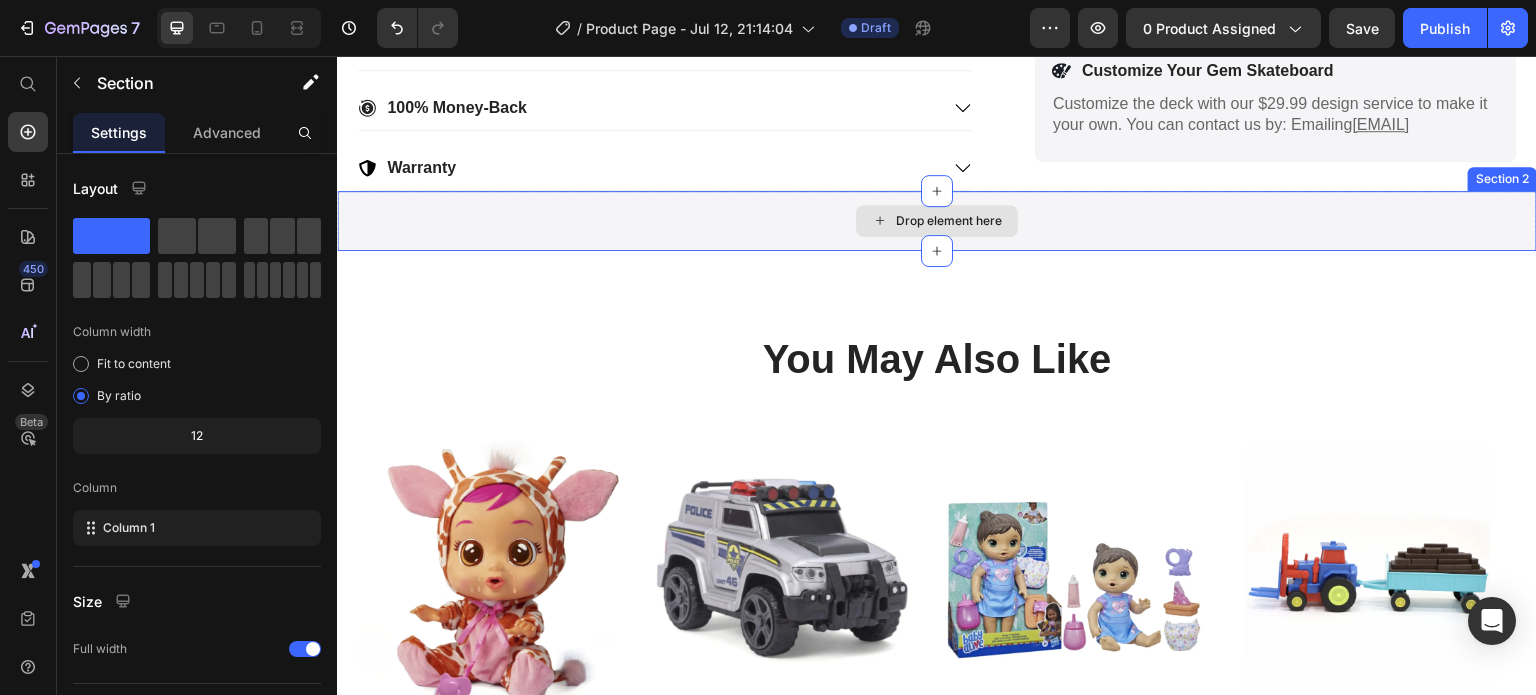 click on "Drop element here" at bounding box center [937, 221] 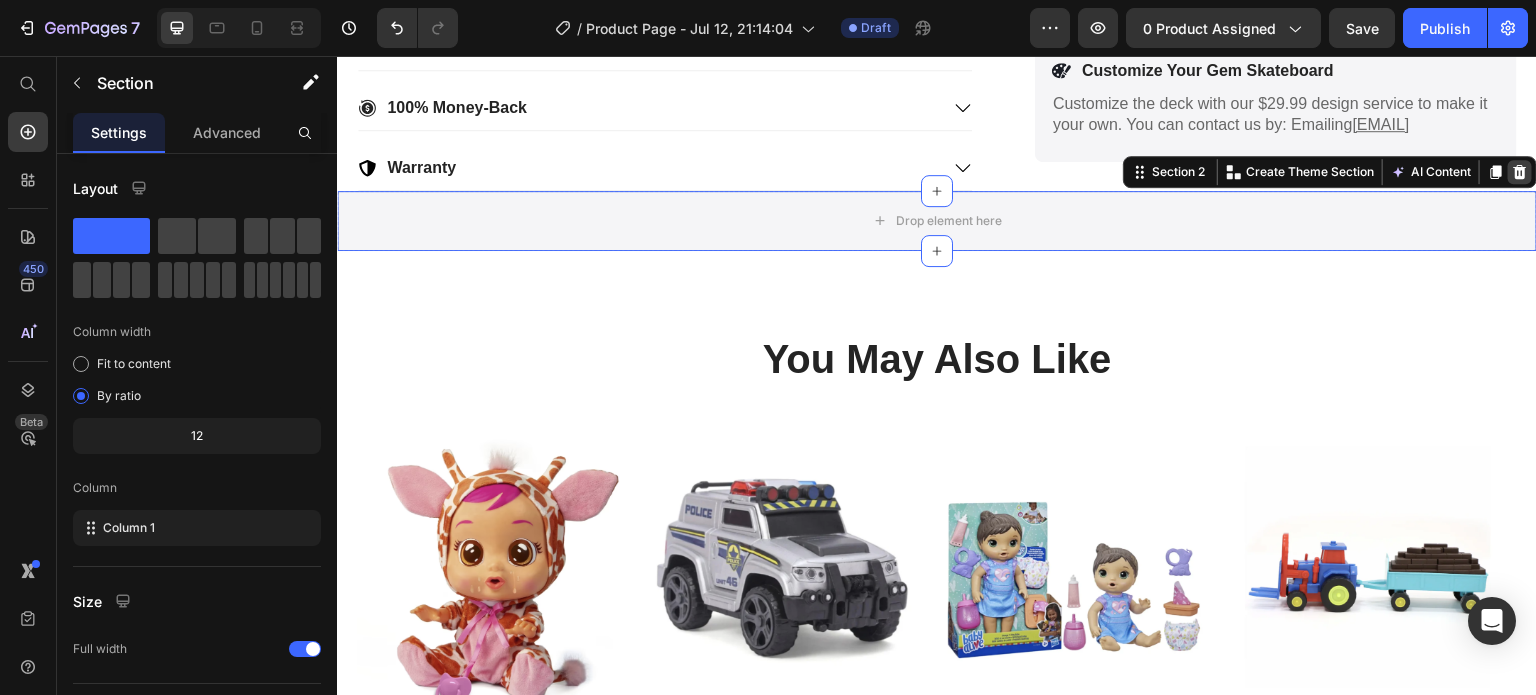 click at bounding box center (1520, 172) 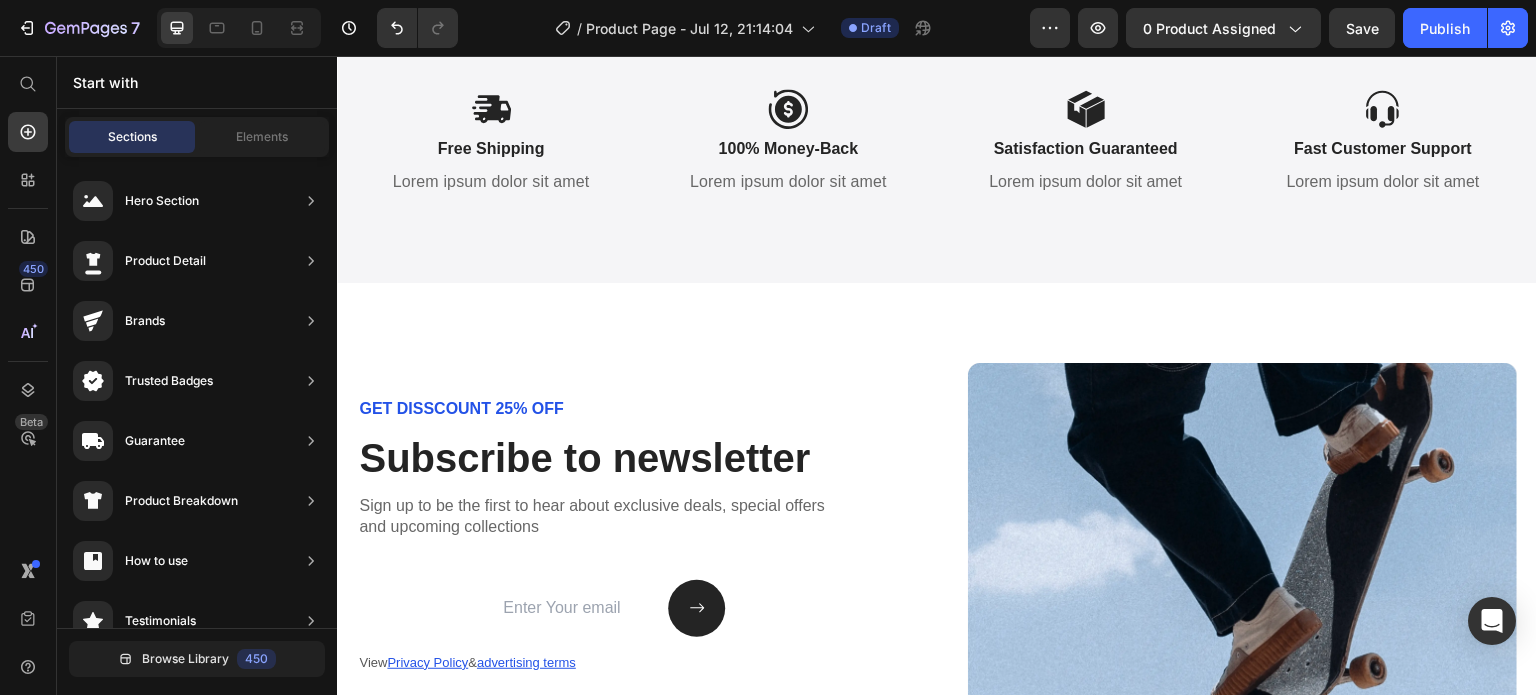 scroll, scrollTop: 3312, scrollLeft: 0, axis: vertical 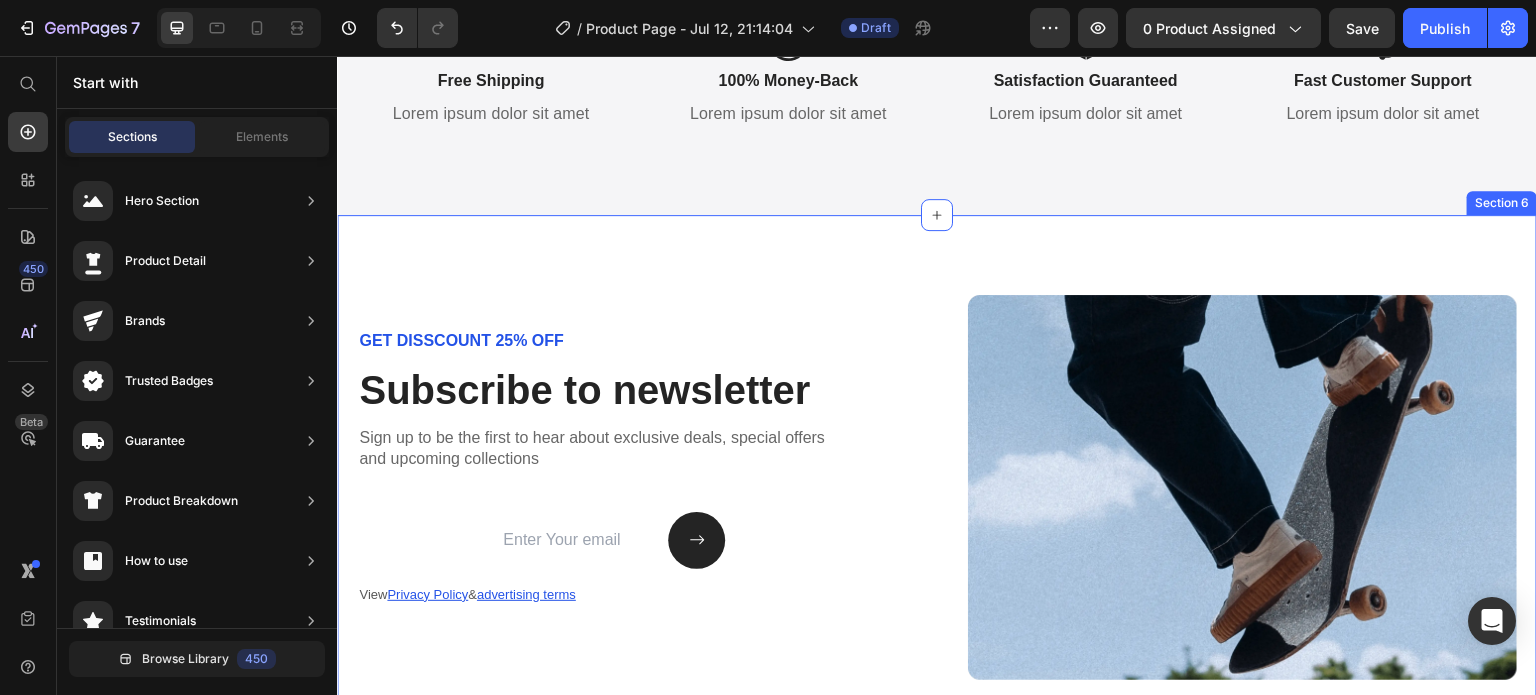 click on "GET DISSCOUNT 25% OFF Text Block Subscribe to newsletter Heading Sign up to be the first to hear about exclusive deals, special offers and upcoming collections Text Block Email Field
Submit Button Row View  Privacy Policy  &  advertising terms Text Block Newsletter Image Row Section 6" at bounding box center (937, 487) 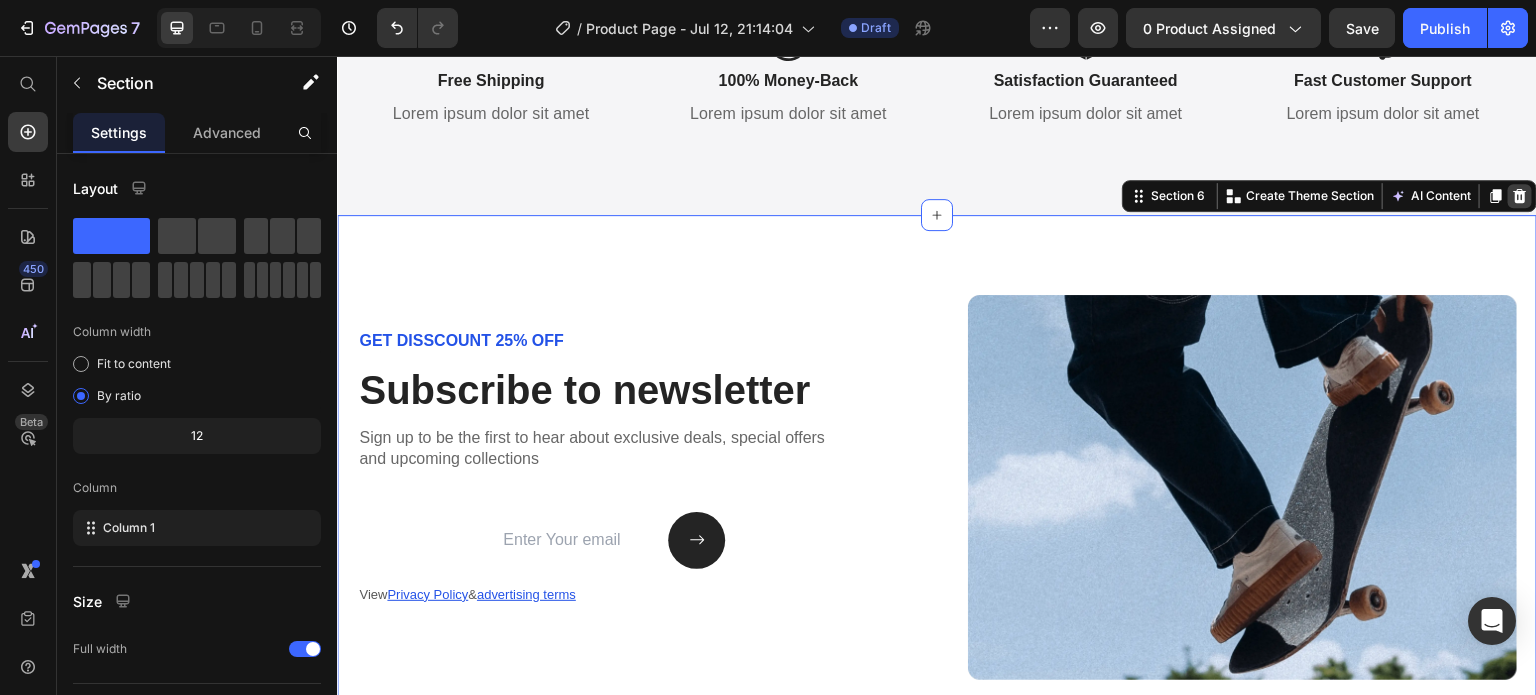 click at bounding box center (1520, 196) 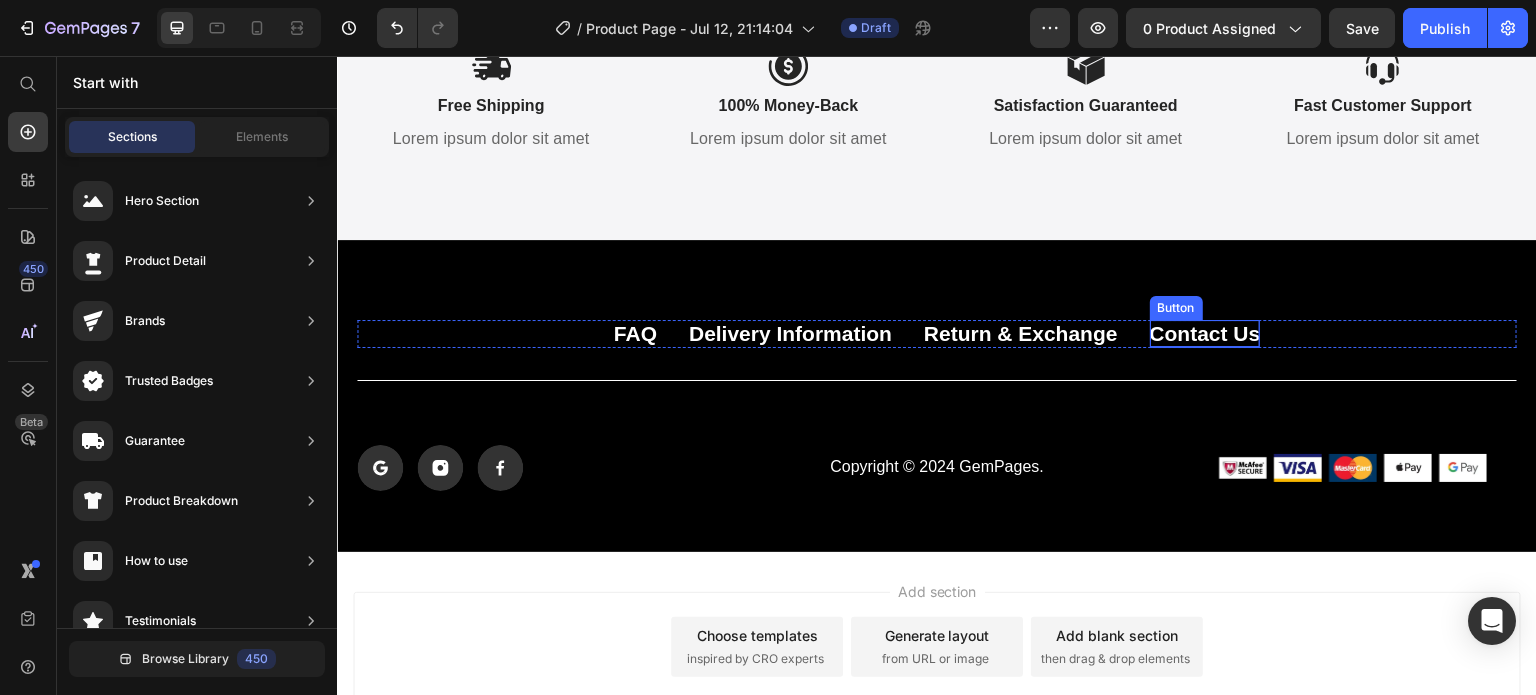 scroll, scrollTop: 3284, scrollLeft: 0, axis: vertical 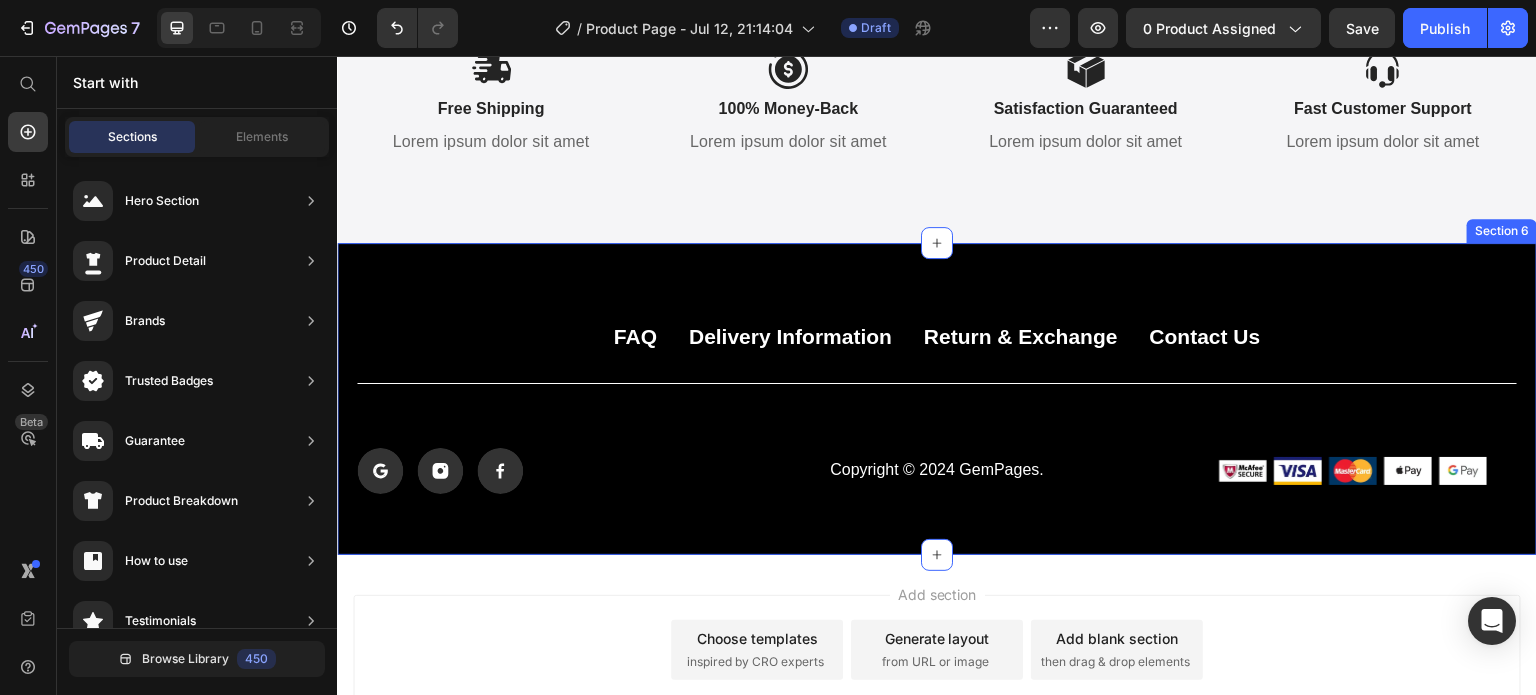 click on "FAQ Button Delivery Information Button Return & Exchange   Button Contact Us Button Row                Title Line
Icon
Icon
Icon Icon List Copyright © 2024 GemPages.  Text Block Image Image Image Image Image Row Row Section 6" at bounding box center (937, 399) 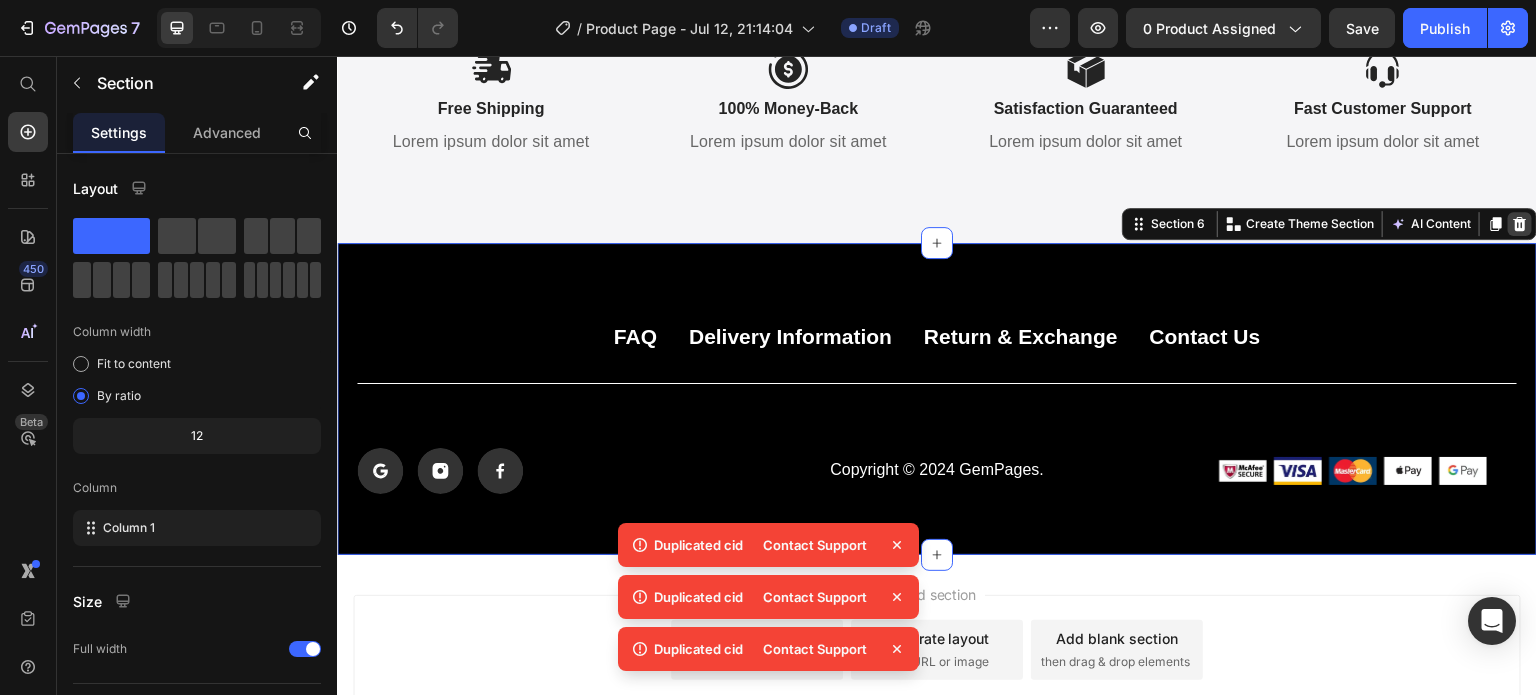 click 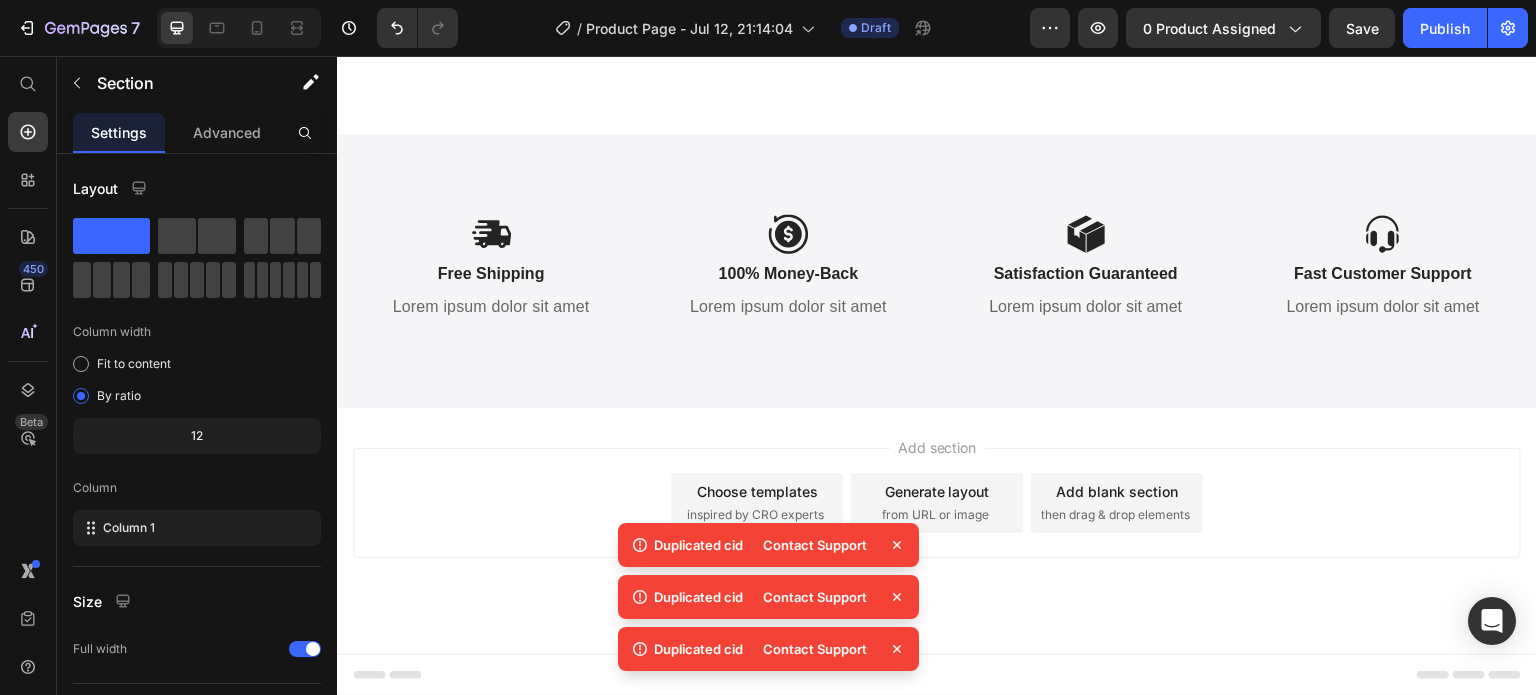 scroll, scrollTop: 3118, scrollLeft: 0, axis: vertical 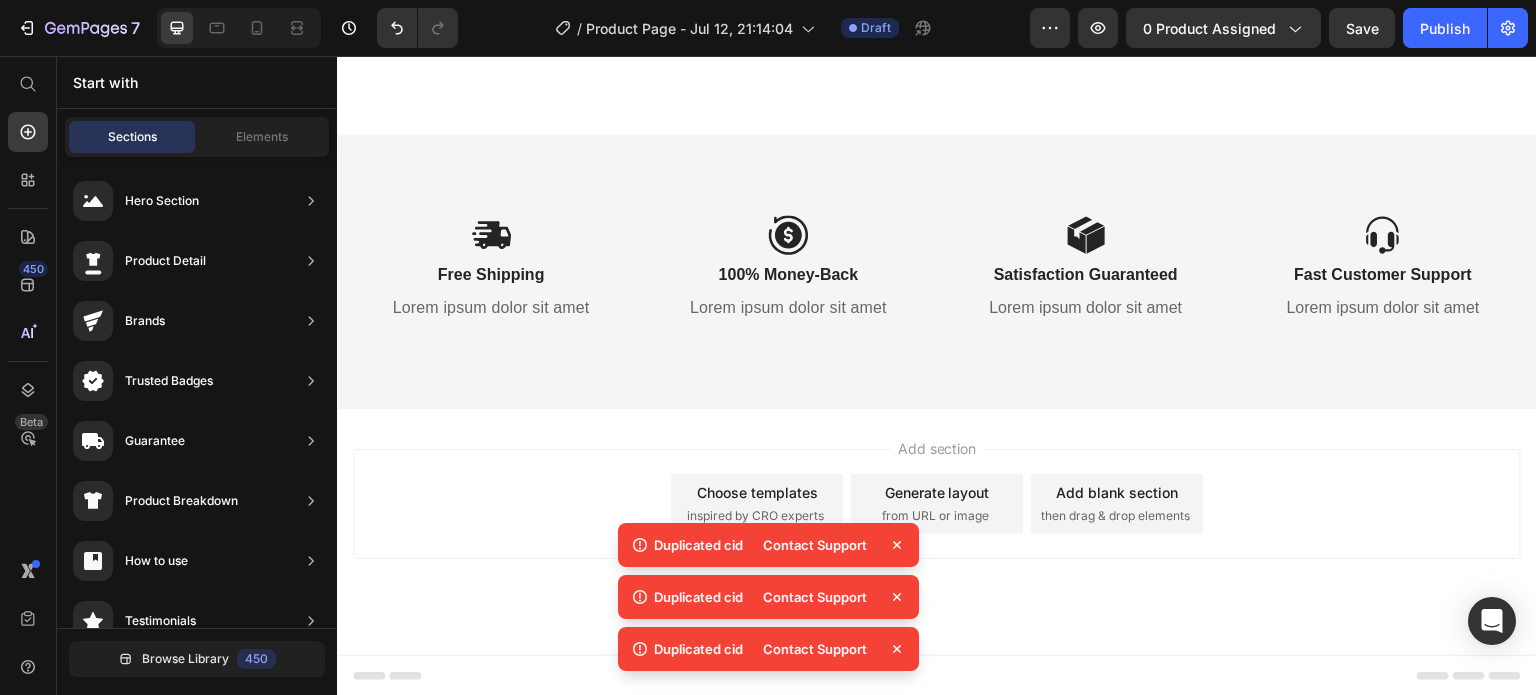 click on "Add section Choose templates inspired by CRO experts Generate layout from URL or image Add blank section then drag & drop elements" at bounding box center (937, 532) 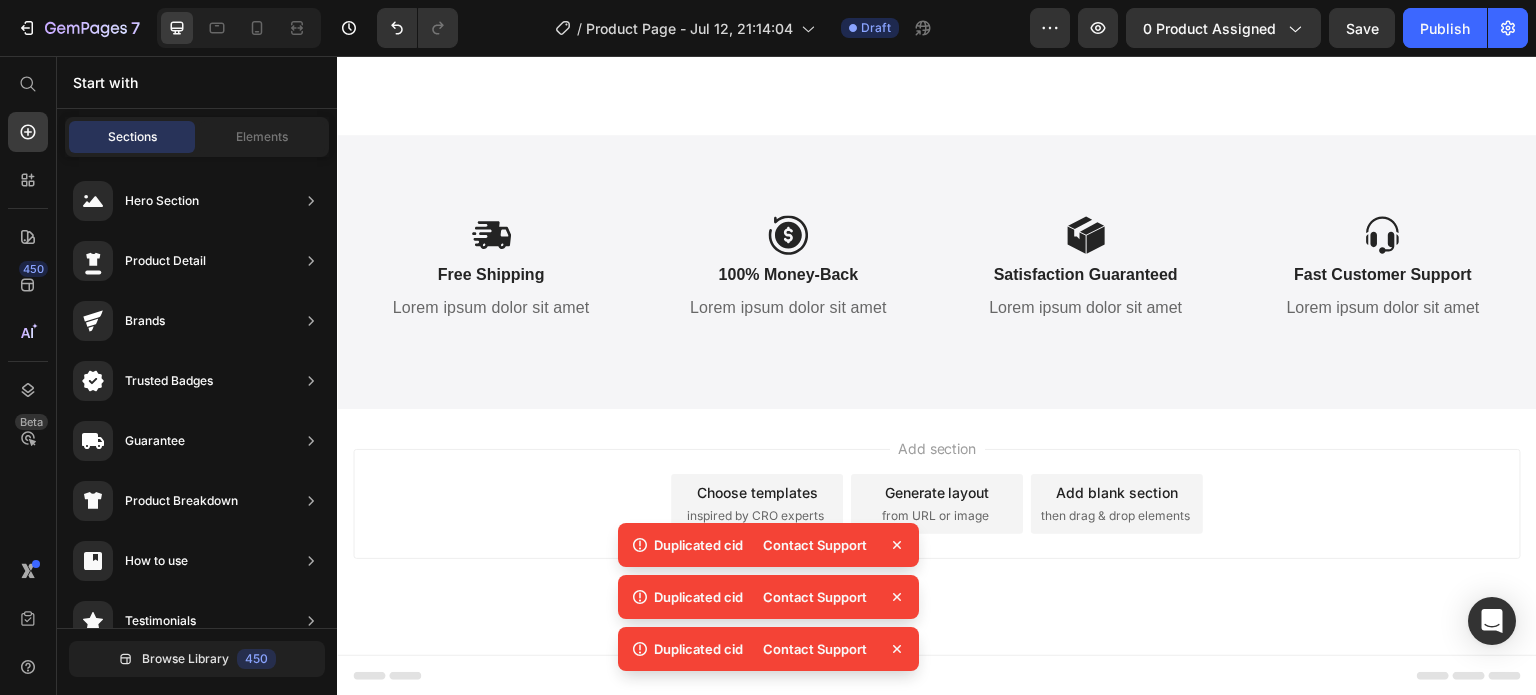 click 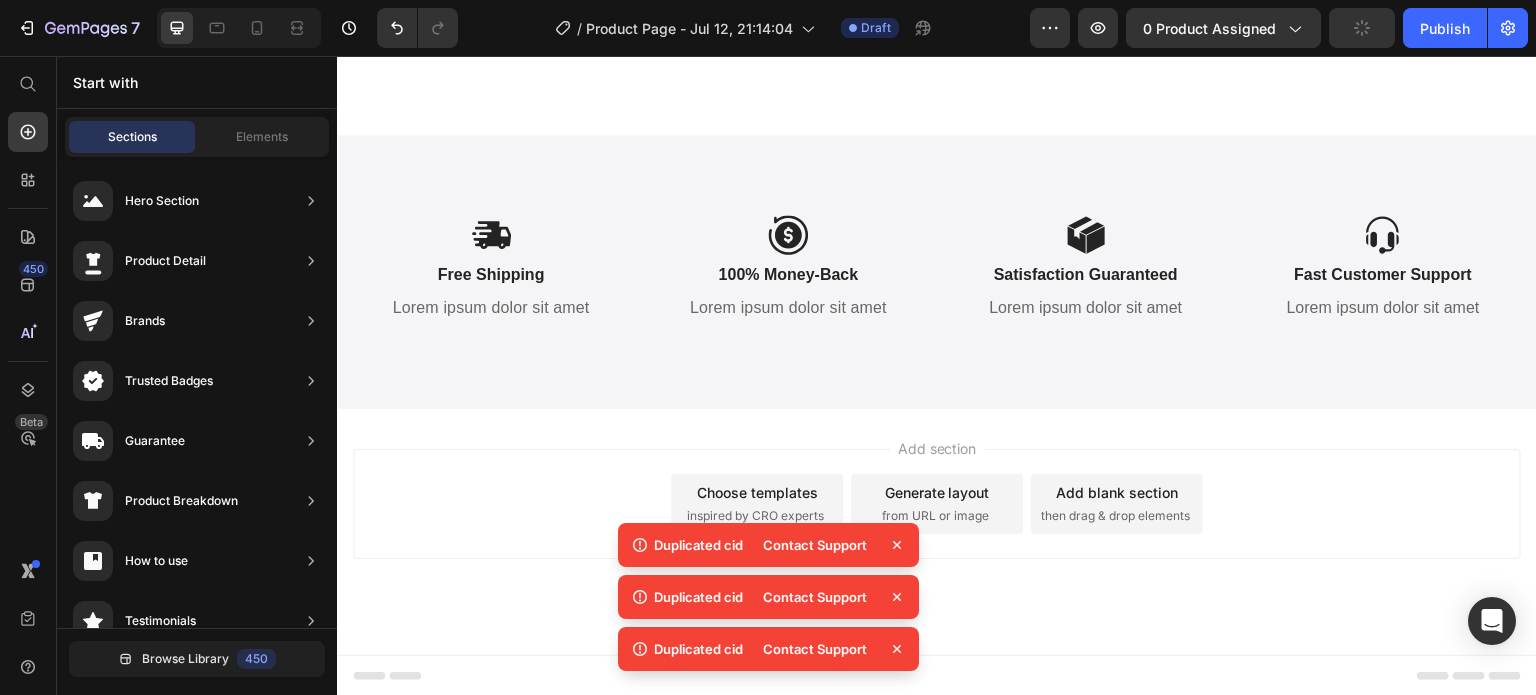 click 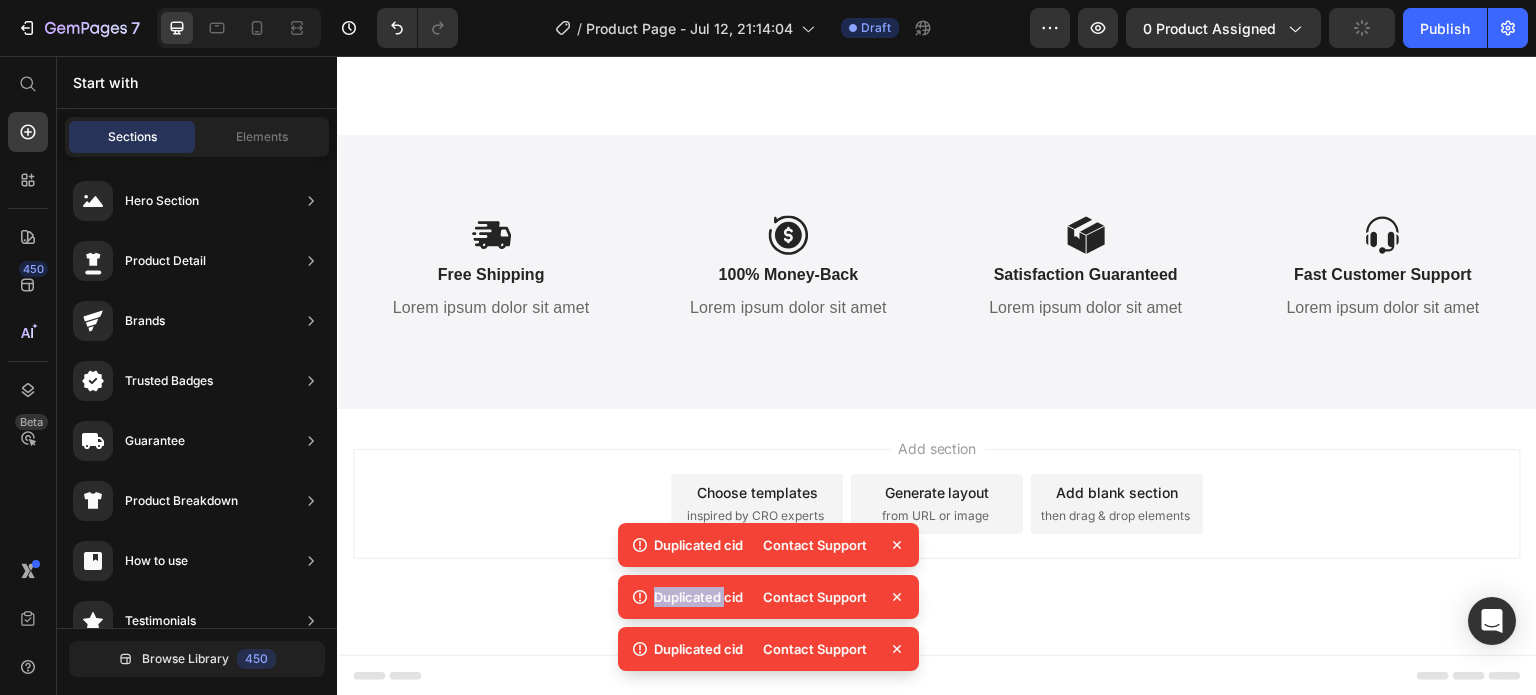 click 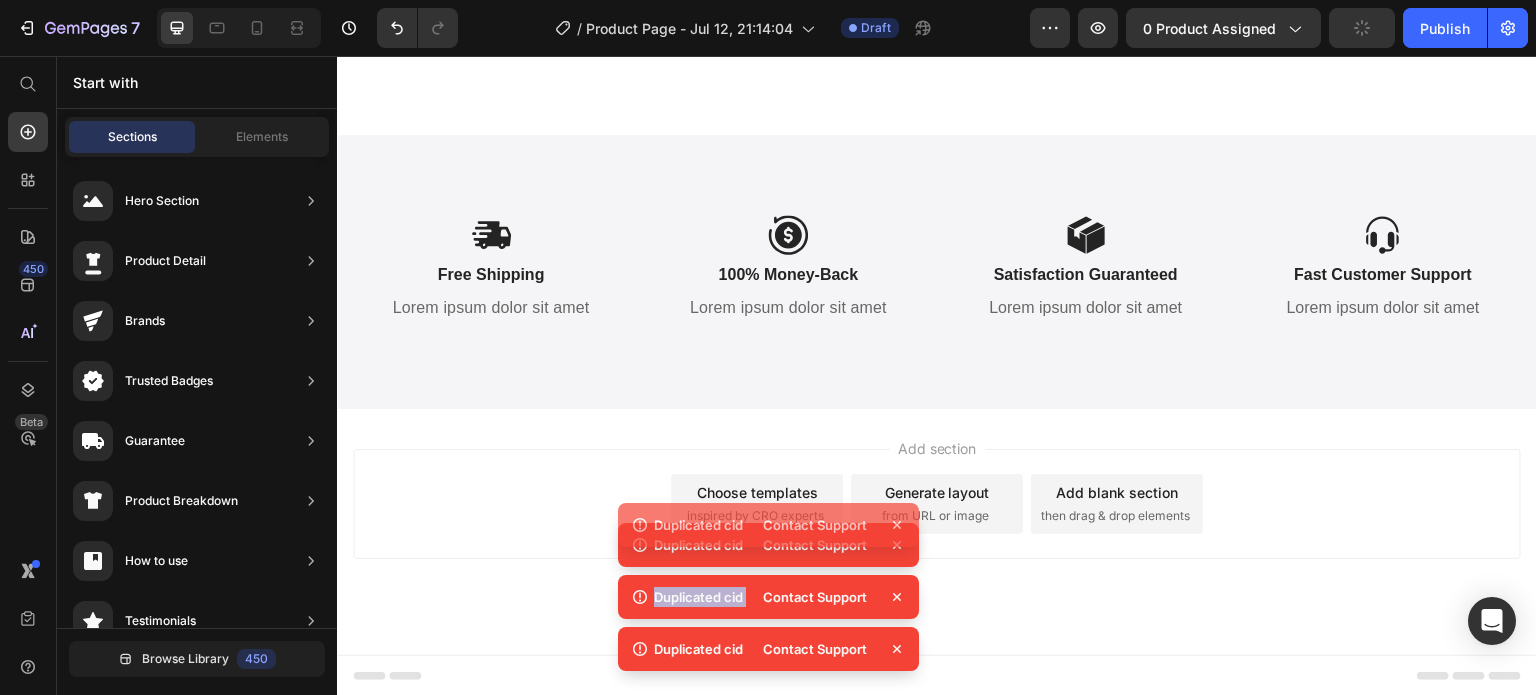 click 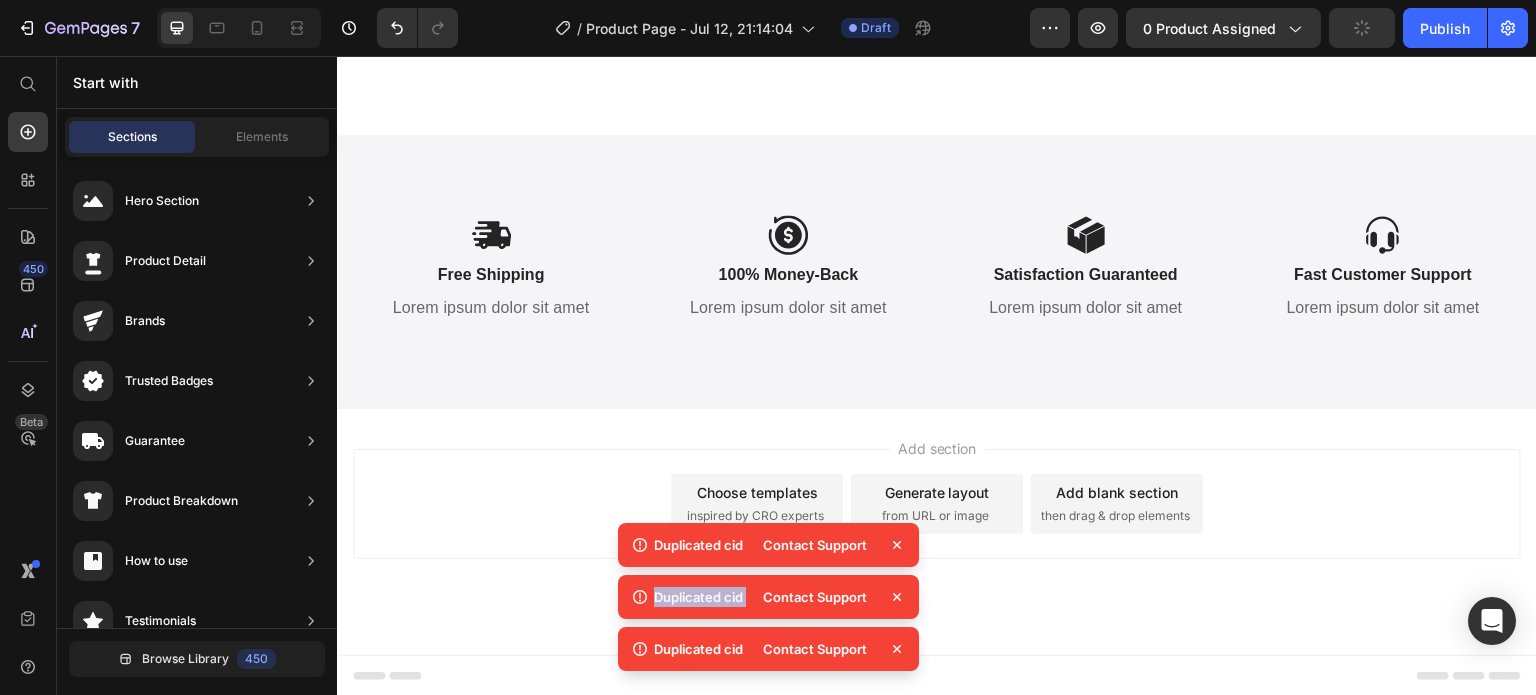 click 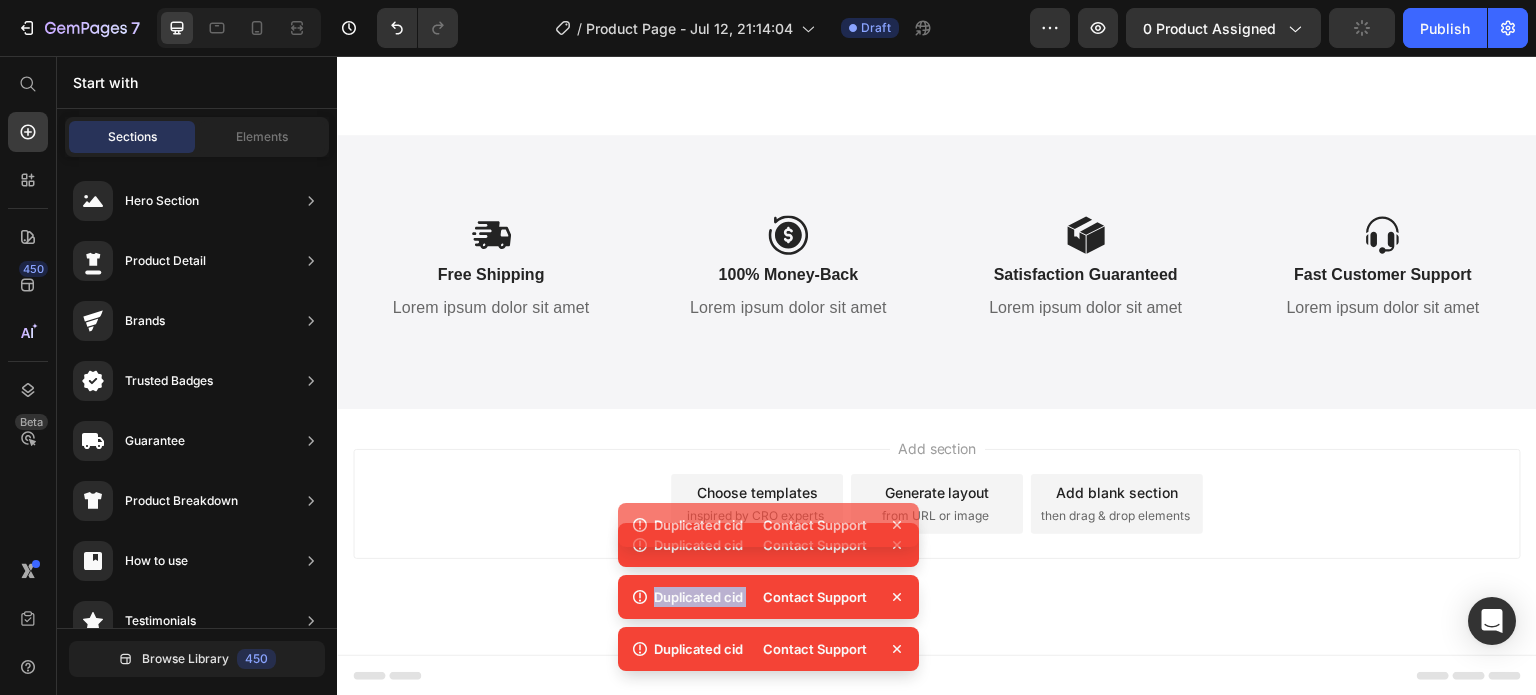click 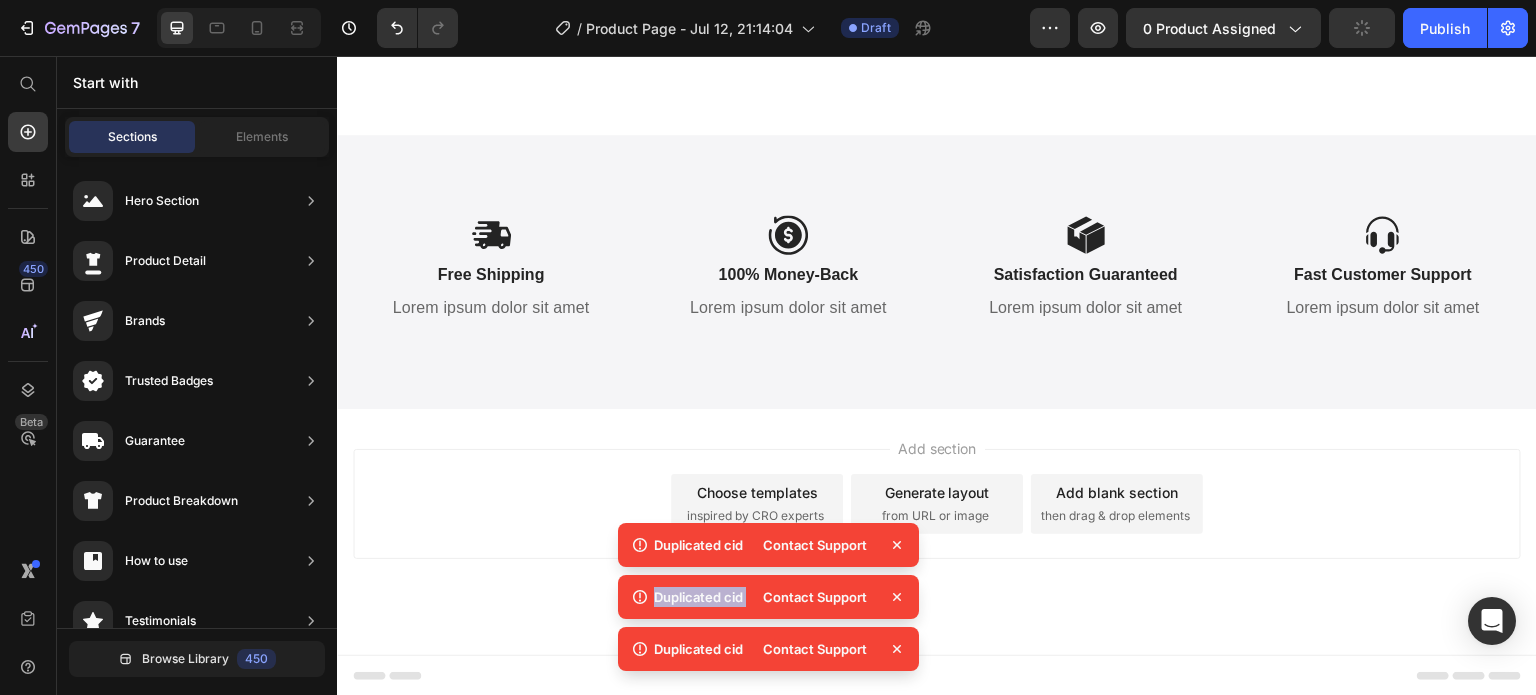 click 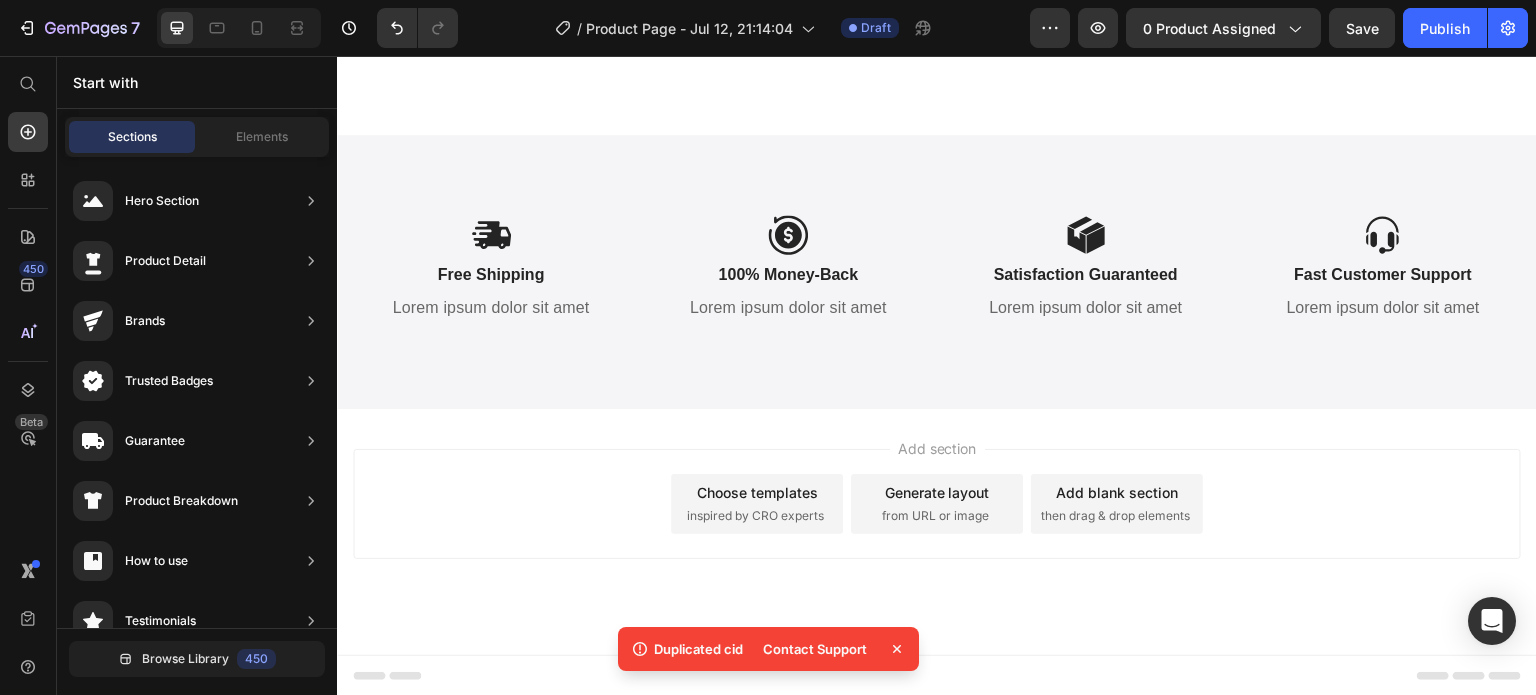 click 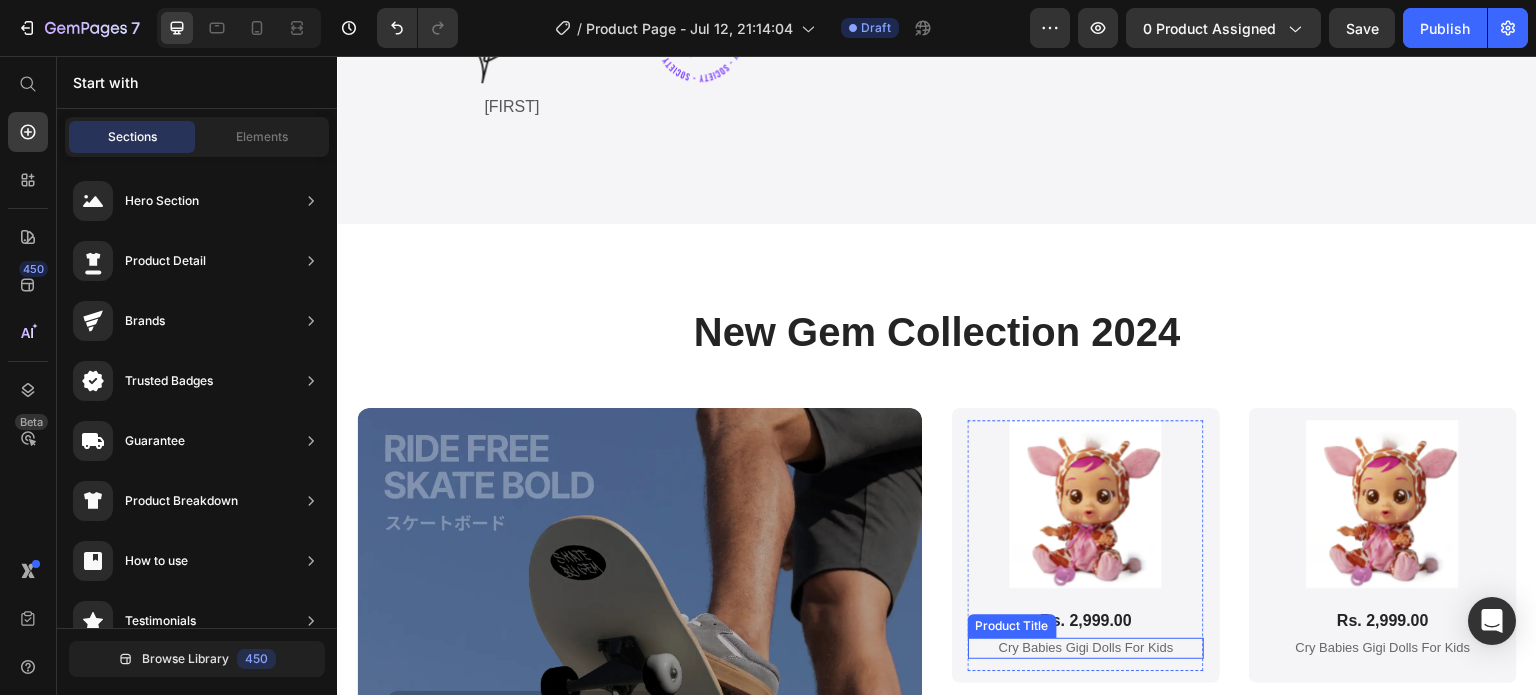 scroll, scrollTop: 1677, scrollLeft: 0, axis: vertical 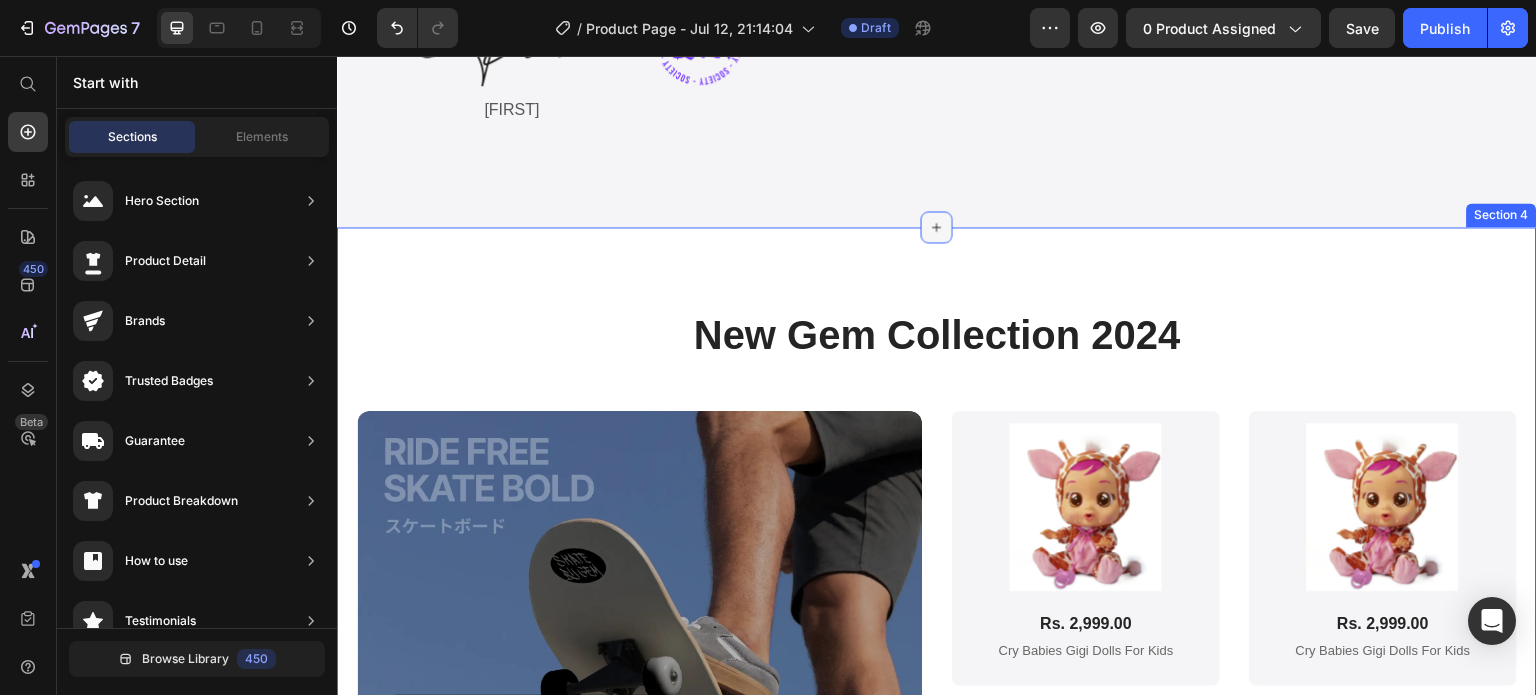 click at bounding box center (937, 227) 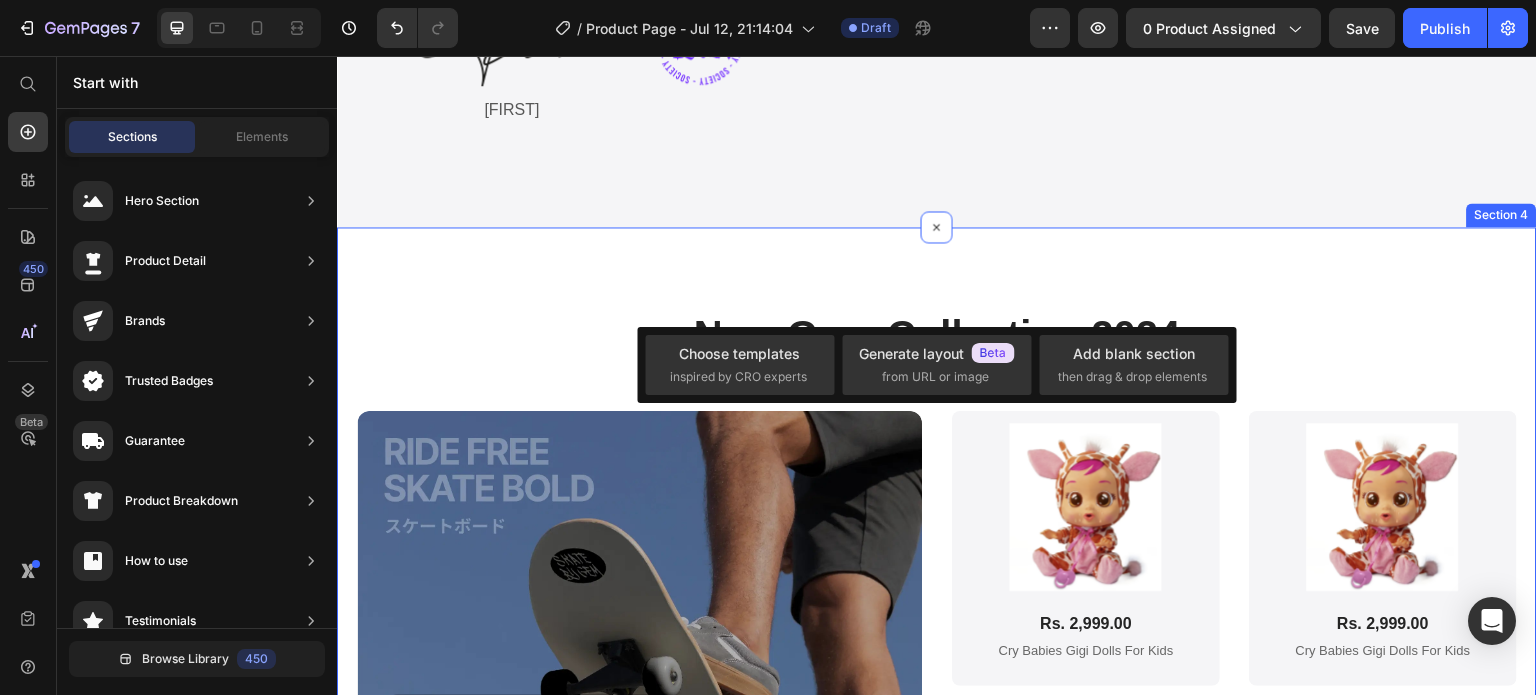 click on "New Gem Collection 2024 Heading NEW COLLECTION Text Block We are proud to present the 2024 skateboard collection, a culmination of our collaborative efforts with a renowned Japanese design virtuoso.  Text Block SHOP NOW Button Row Hero Banner Product Images Rs. 2,999.00 Product Price Cry Babies Gigi Dolls For Kids Product Title Product Row Product Images Rs. 2,999.00 Product Price Cry Babies Gigi Dolls For Kids Product Title Product Row Row Product Images Rs. 2,999.00 Product Price Cry Babies Gigi Dolls For Kids Product Title Product Row Product Images Rs. 2,999.00 Product Price Cry Babies Gigi Dolls For Kids Product Title Product Row Row Row Section 4" at bounding box center [937, 649] 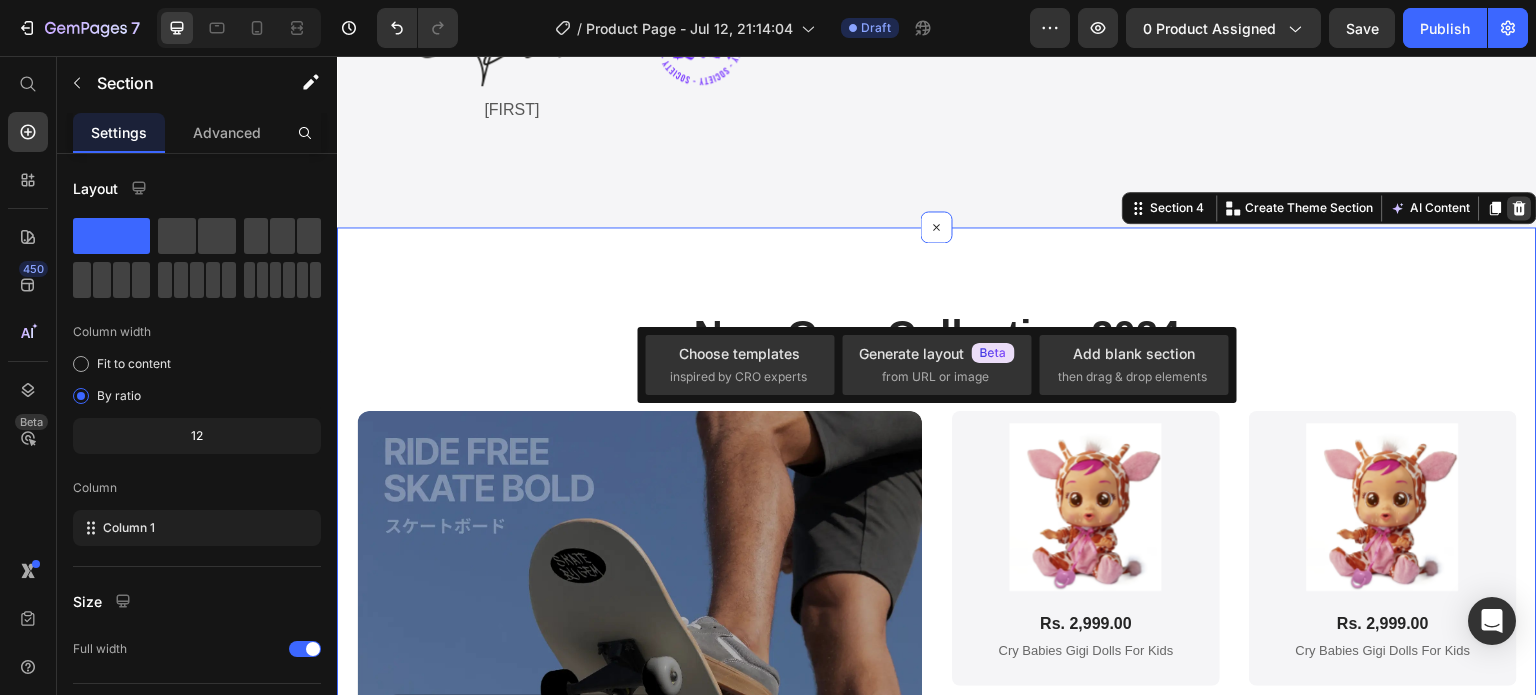 click at bounding box center [1520, 208] 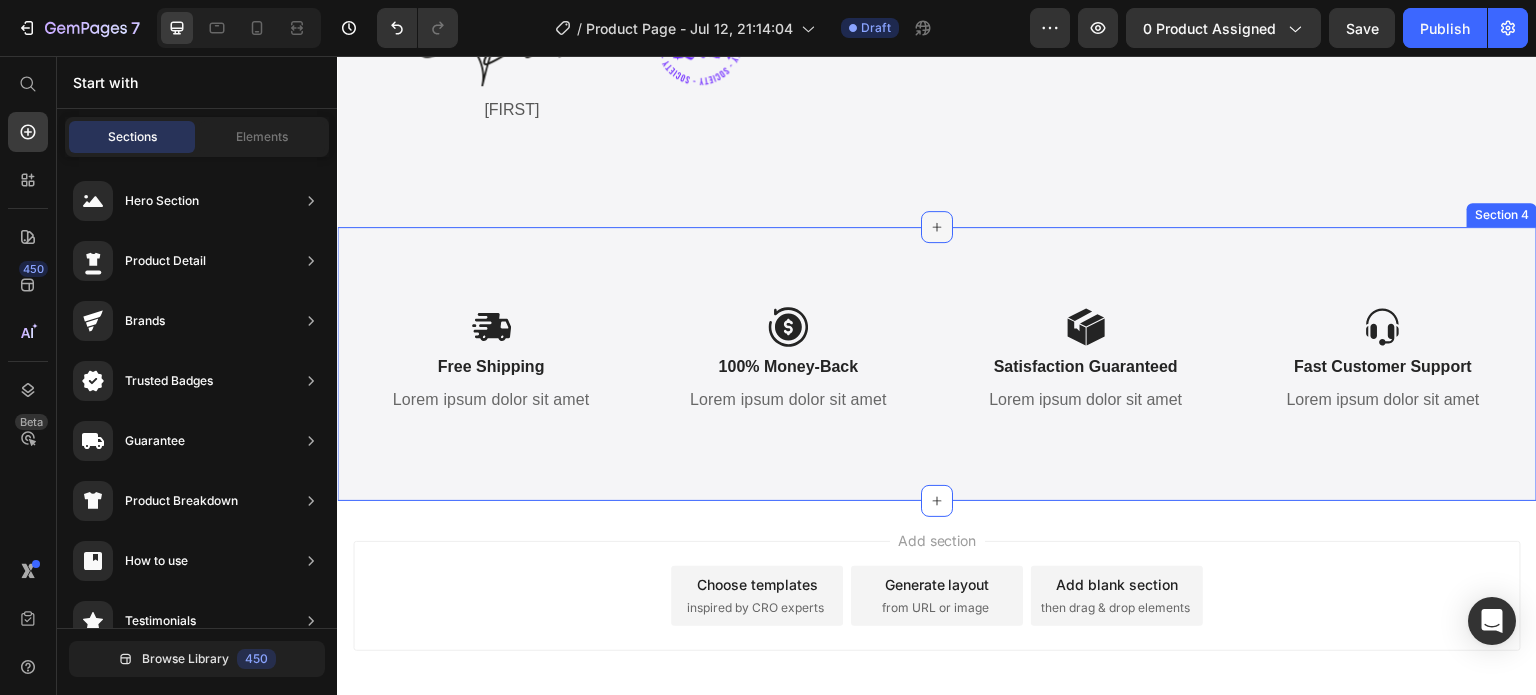 click 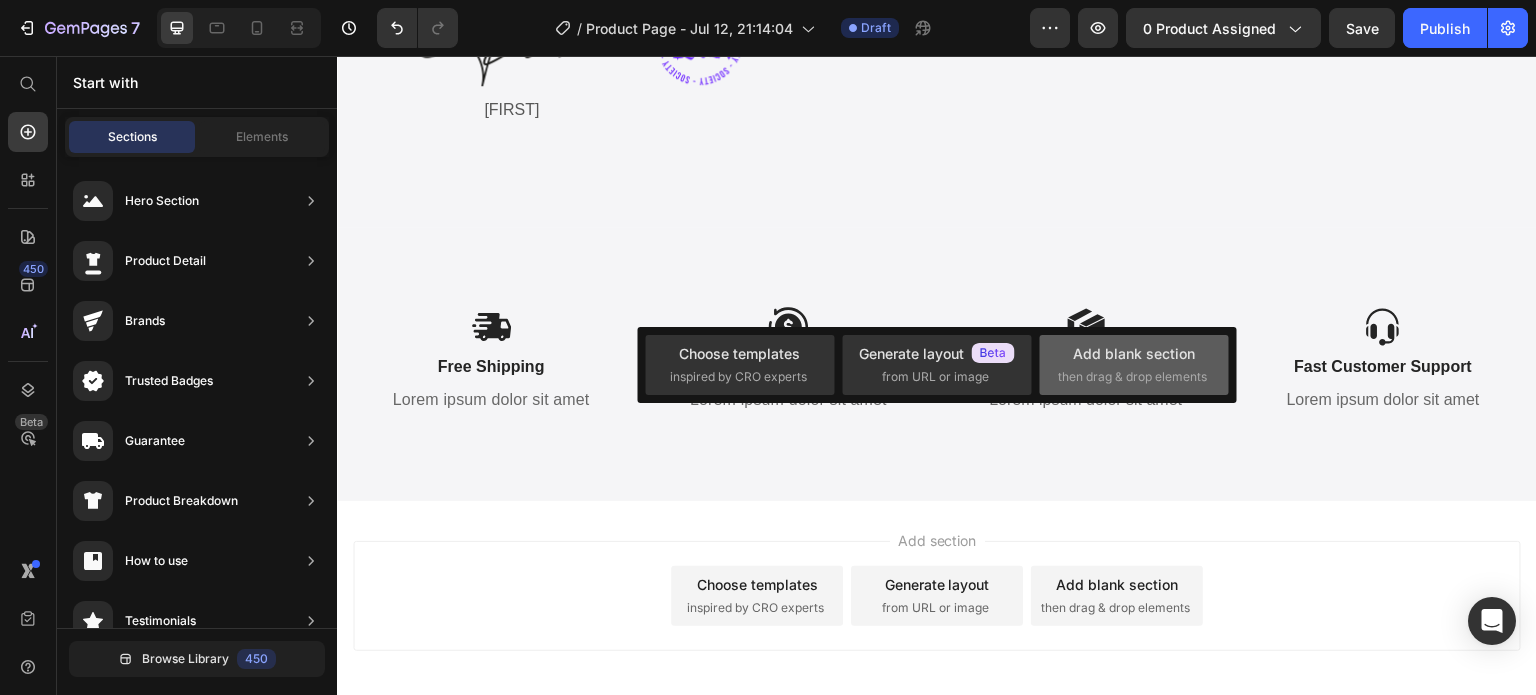 click on "then drag & drop elements" at bounding box center (1132, 377) 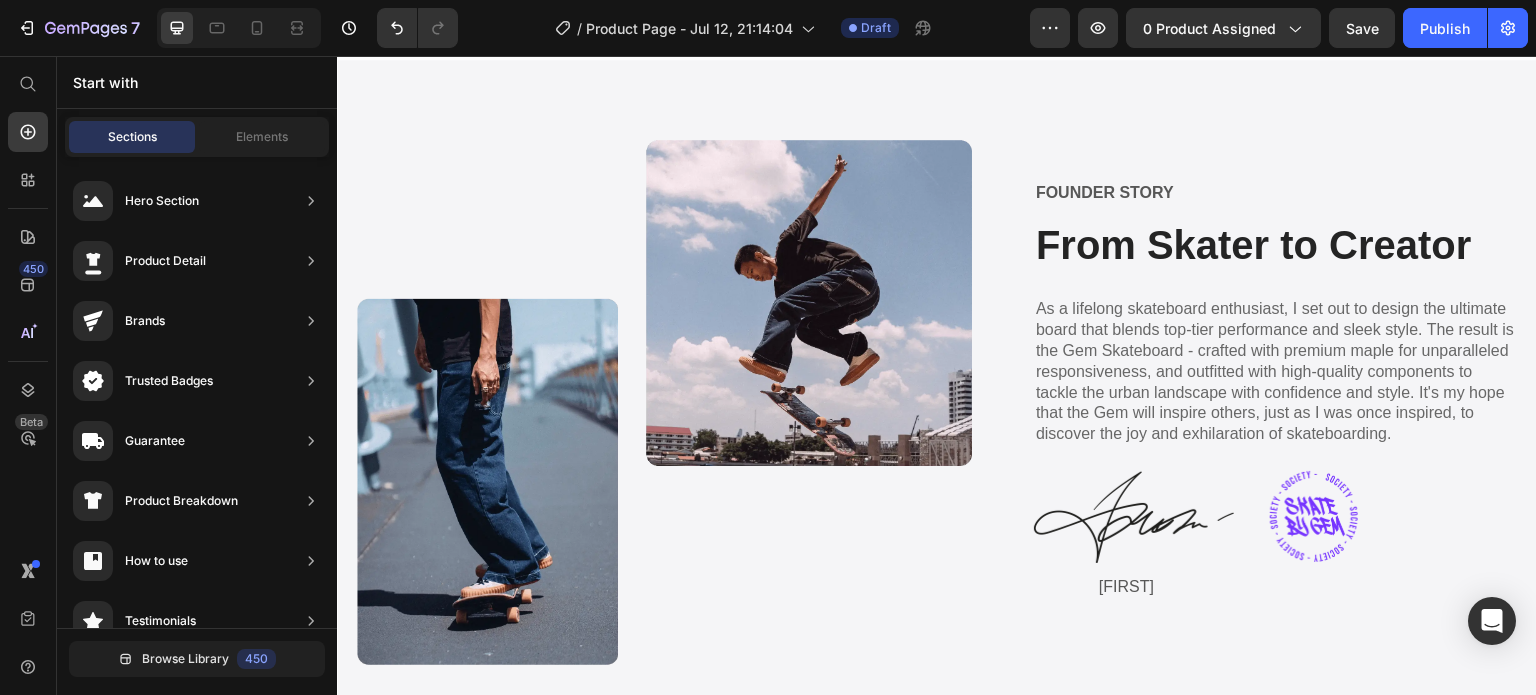 scroll, scrollTop: 2113, scrollLeft: 0, axis: vertical 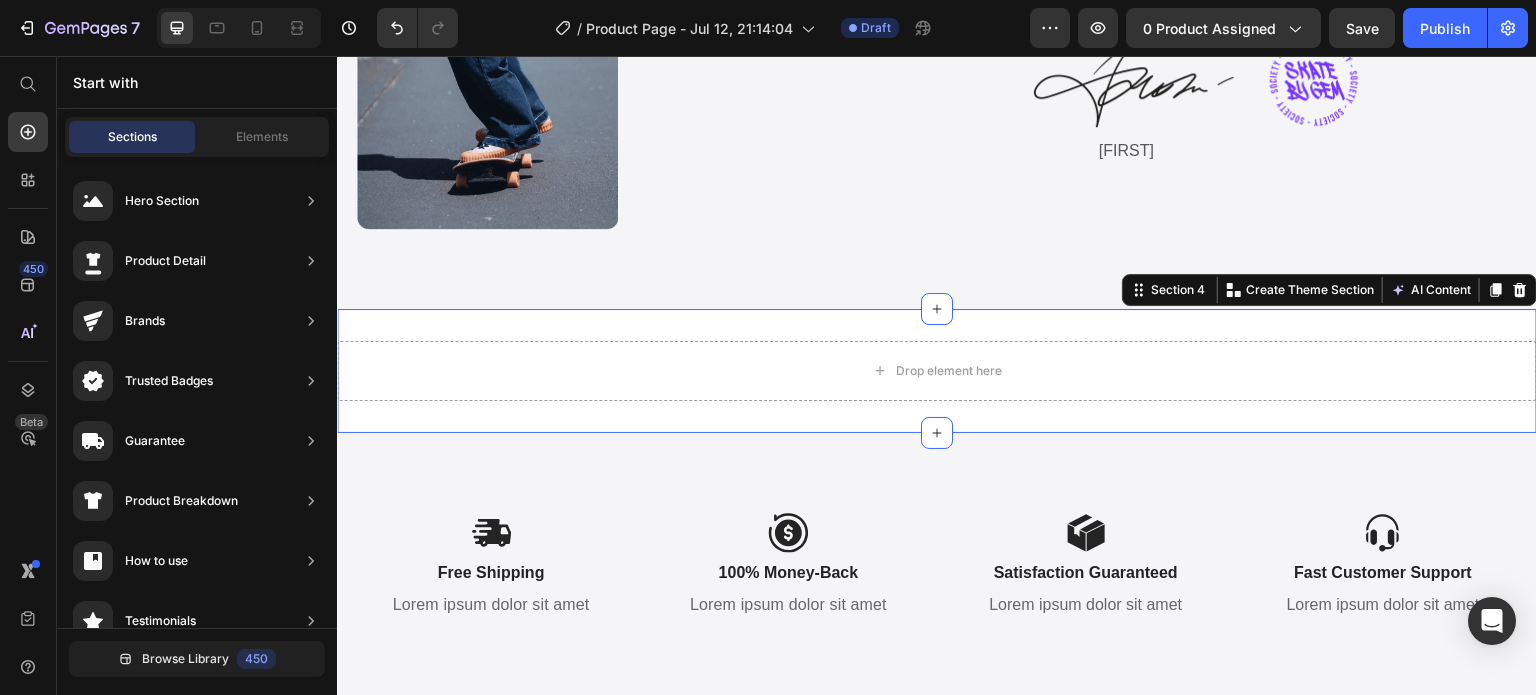click on "Drop element here Section 4   You can create reusable sections Create Theme Section AI Content Write with GemAI What would you like to describe here? Tone and Voice Persuasive Product Cry Babies Gigi Dolls For Kids Show more Generate" at bounding box center [937, 371] 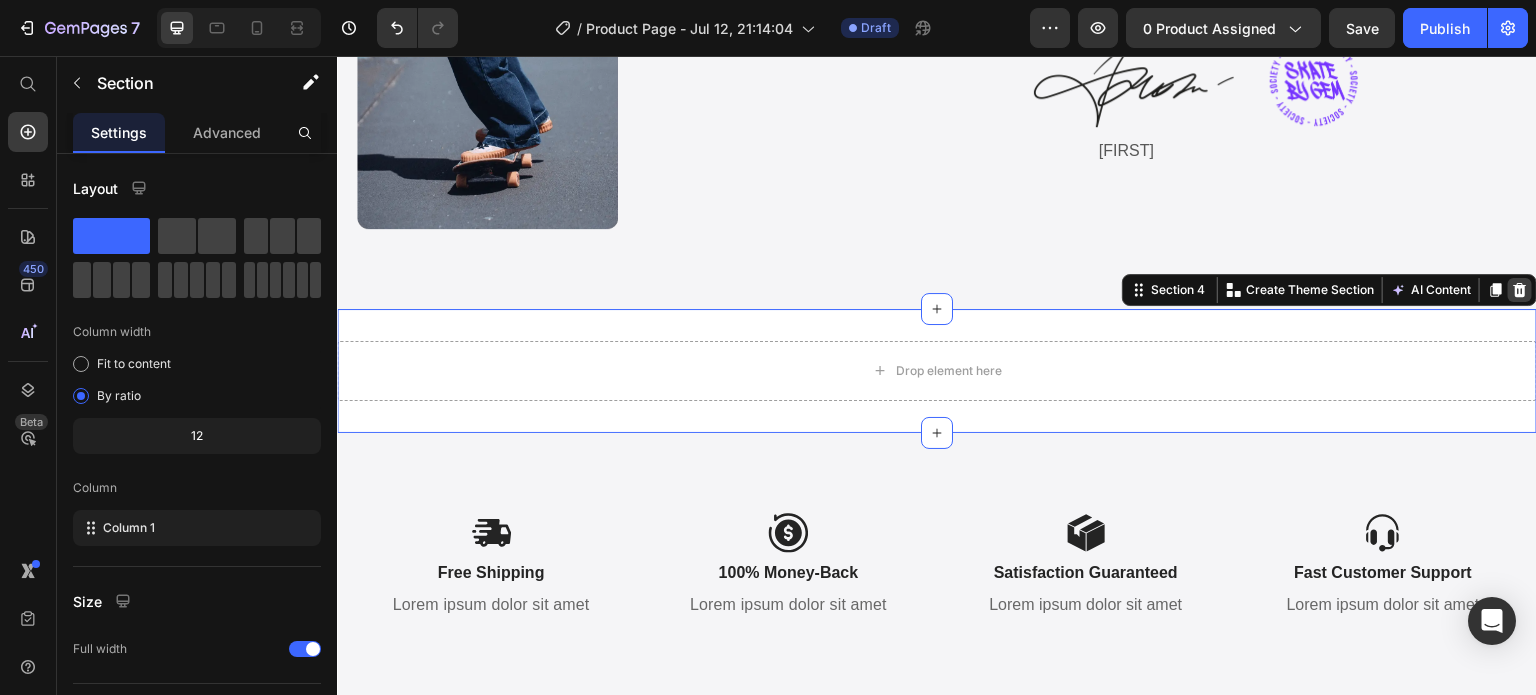 click 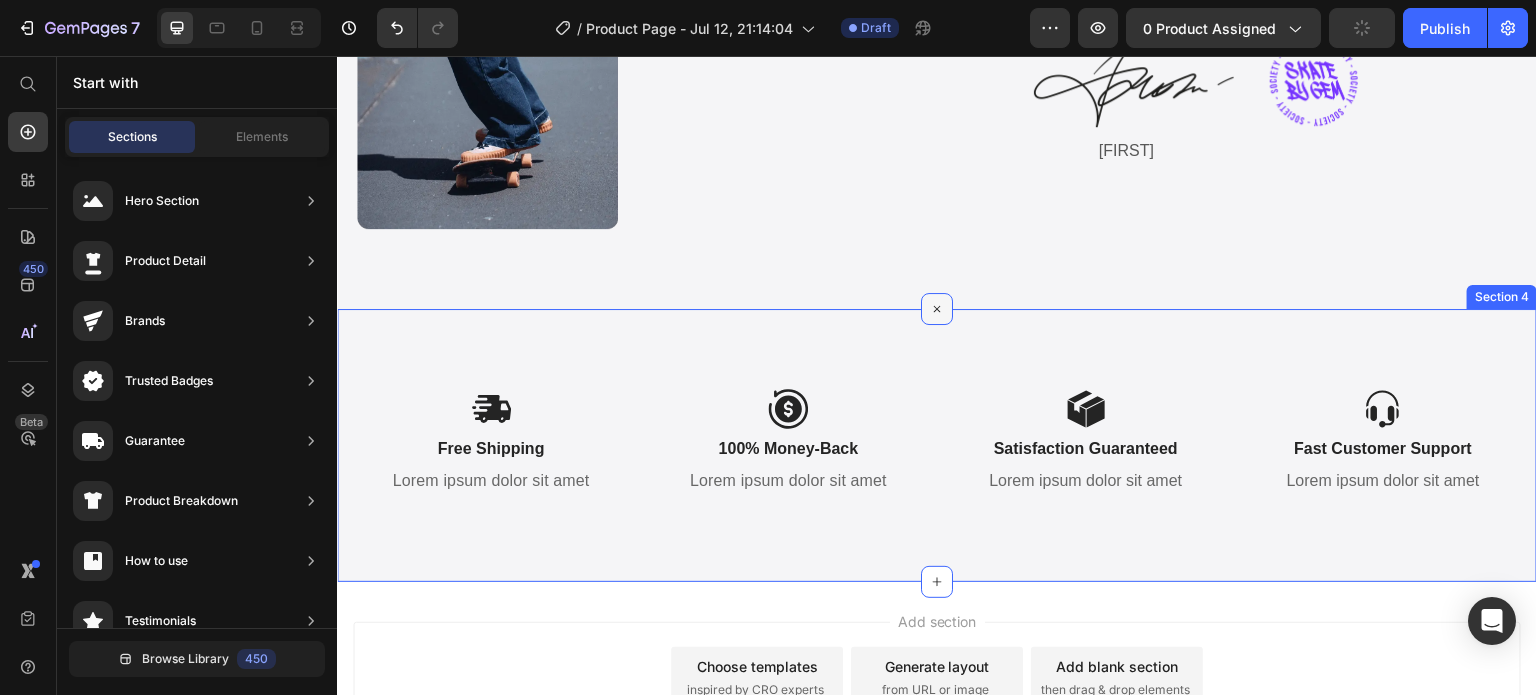 click at bounding box center [937, 309] 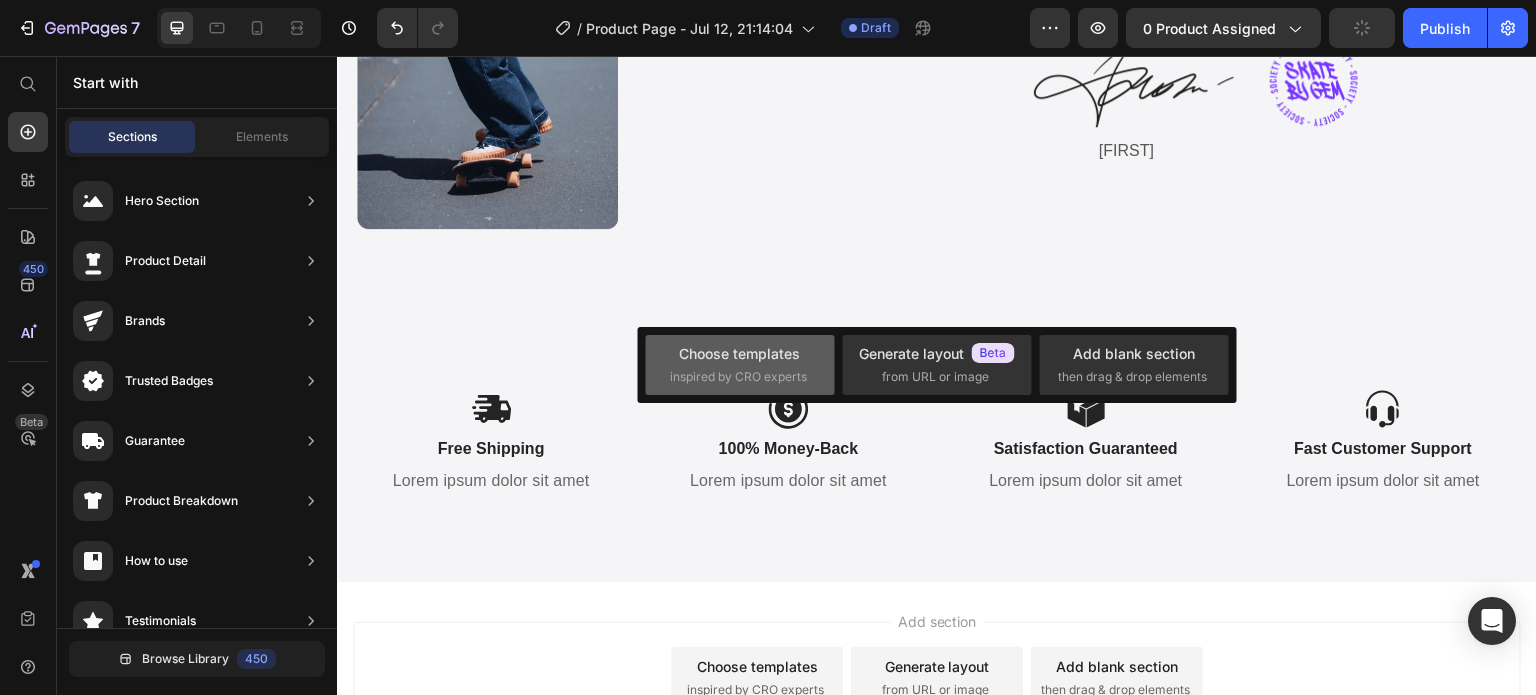 click on "inspired by CRO experts" at bounding box center [738, 377] 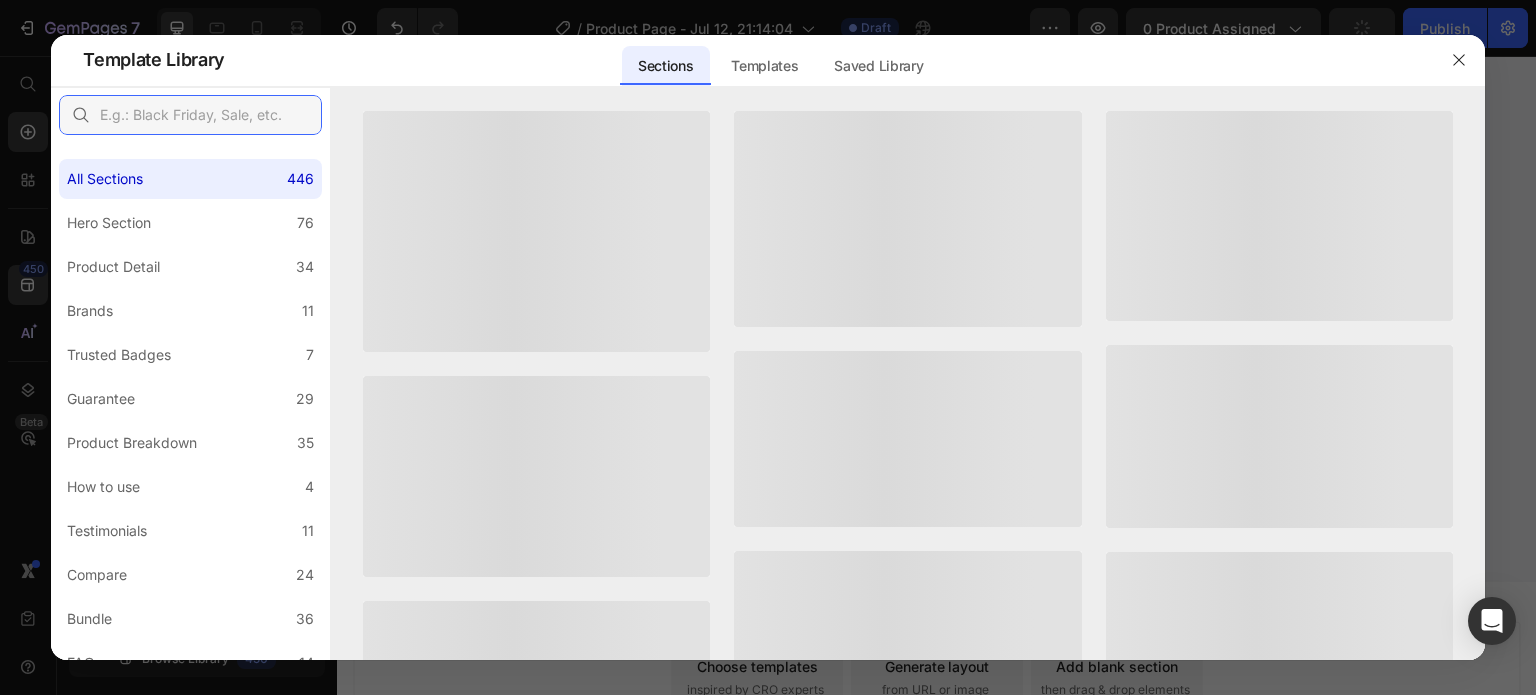 click at bounding box center [190, 115] 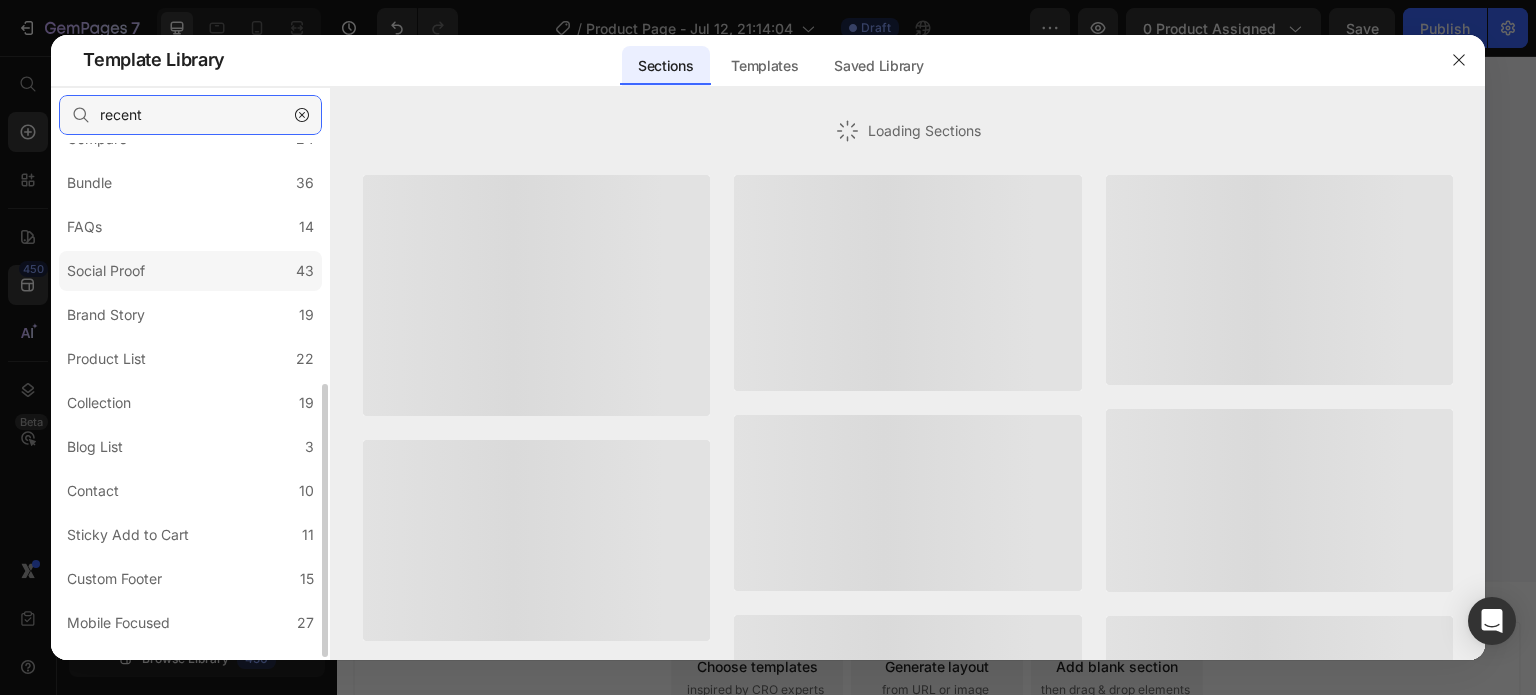 scroll, scrollTop: 462, scrollLeft: 0, axis: vertical 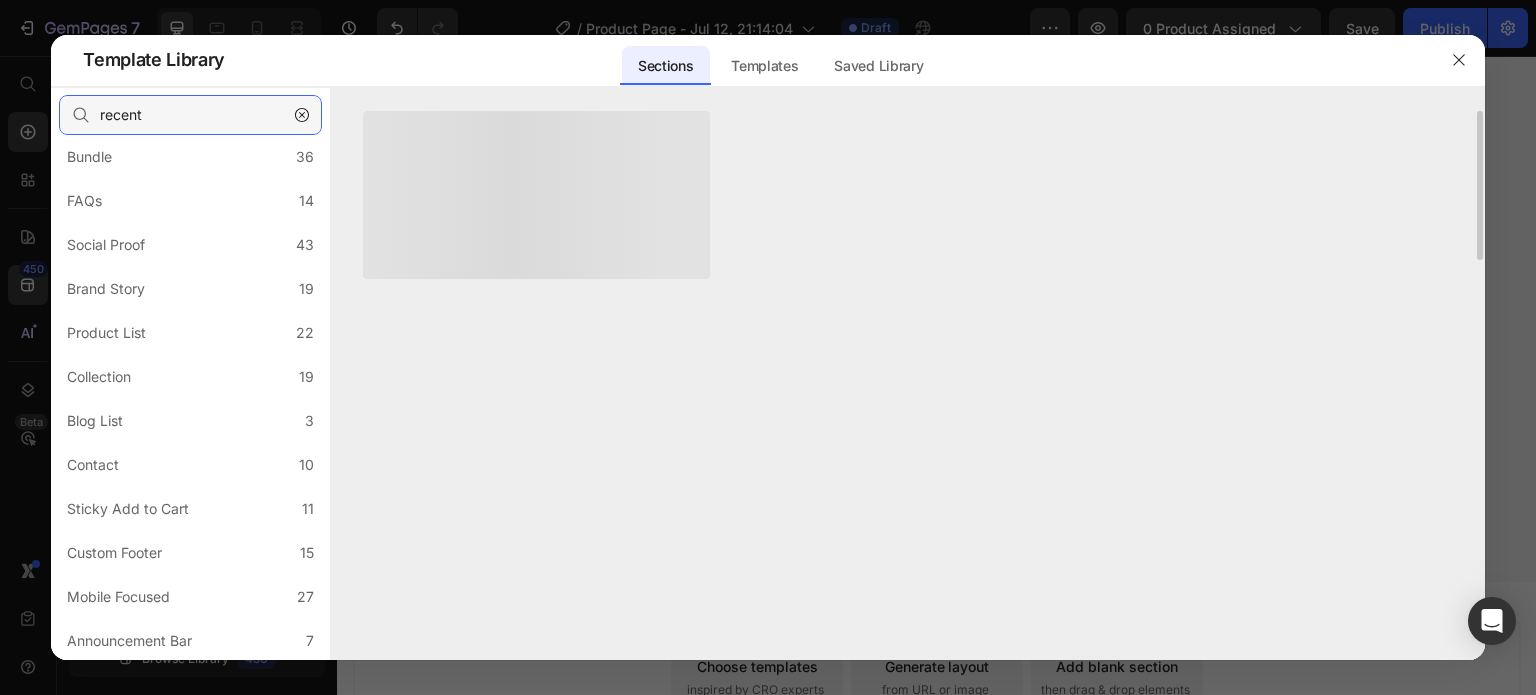 type on "recent" 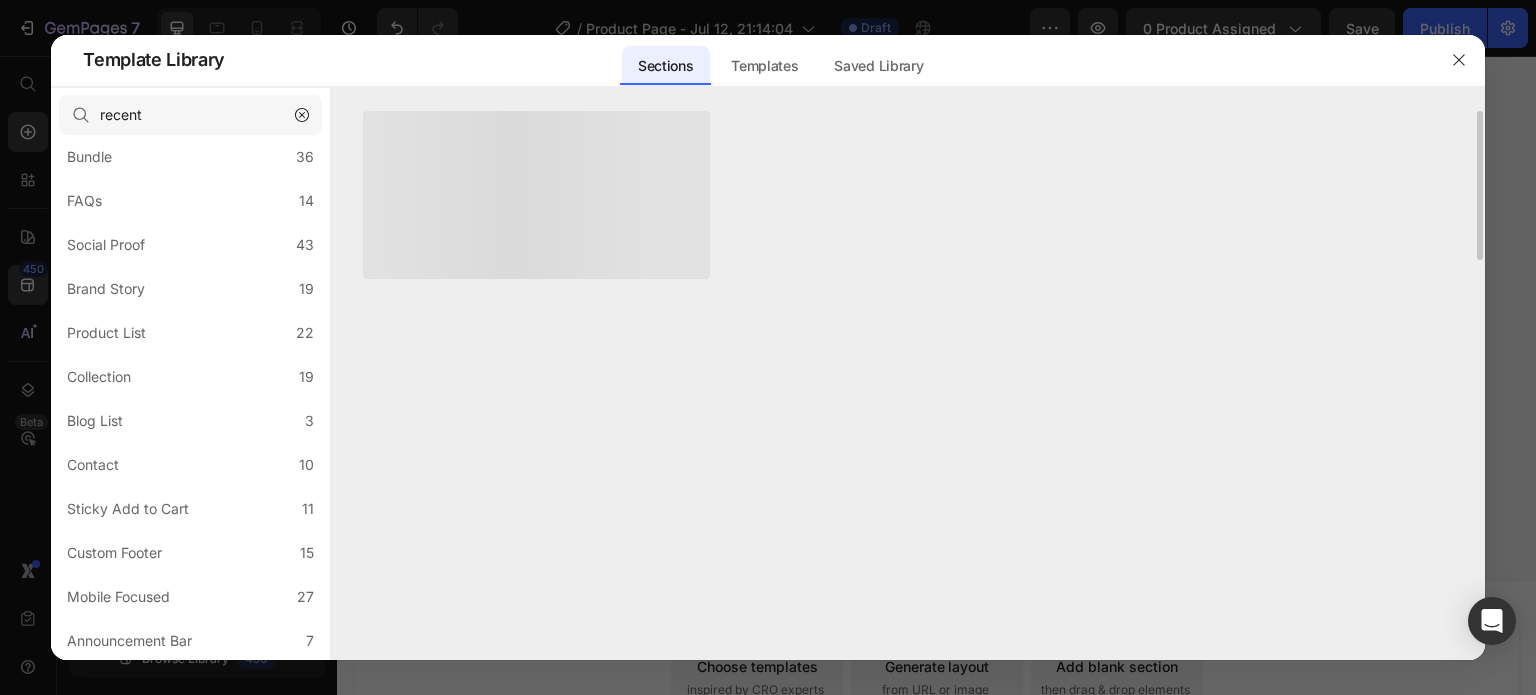 click on "Banner - Style 8 Add to page  Preview  Banner - Style 8 Add to page  Preview" at bounding box center [908, 386] 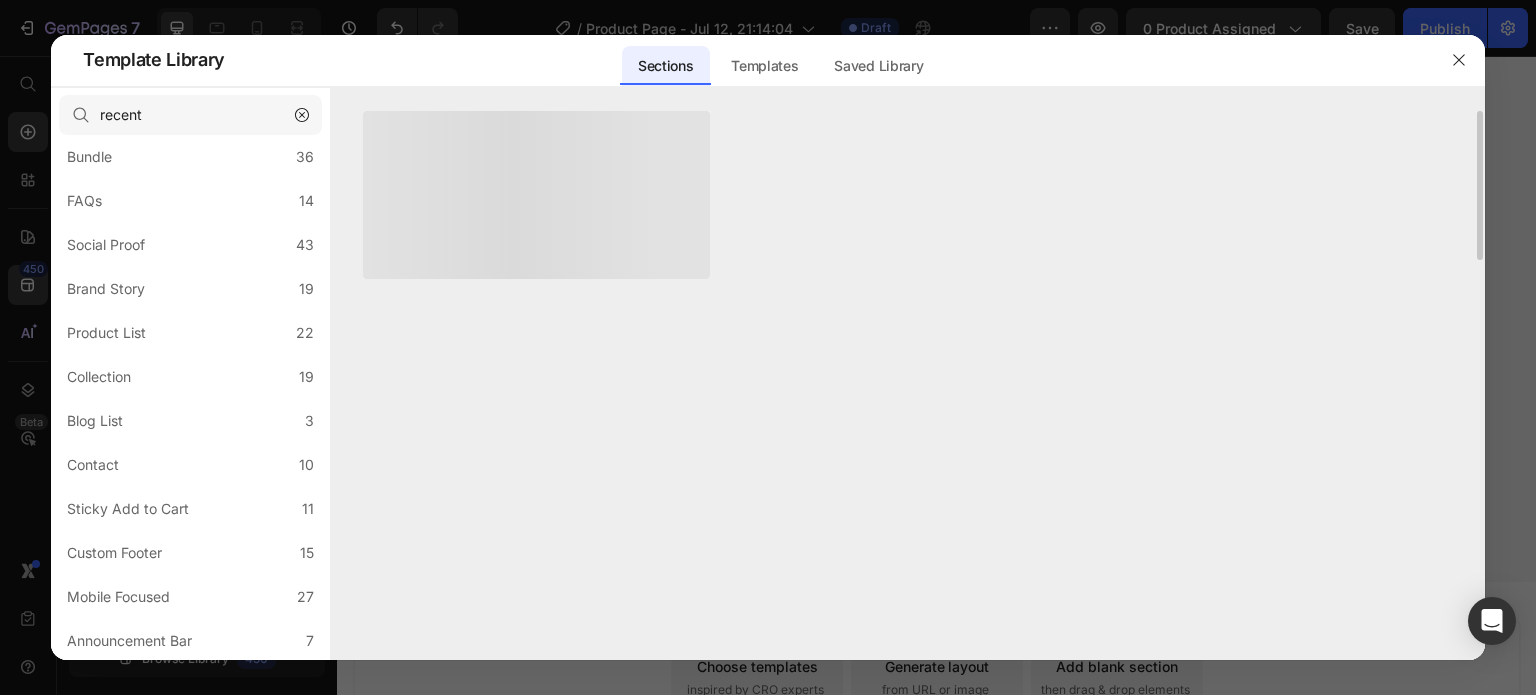 click at bounding box center (536, 195) 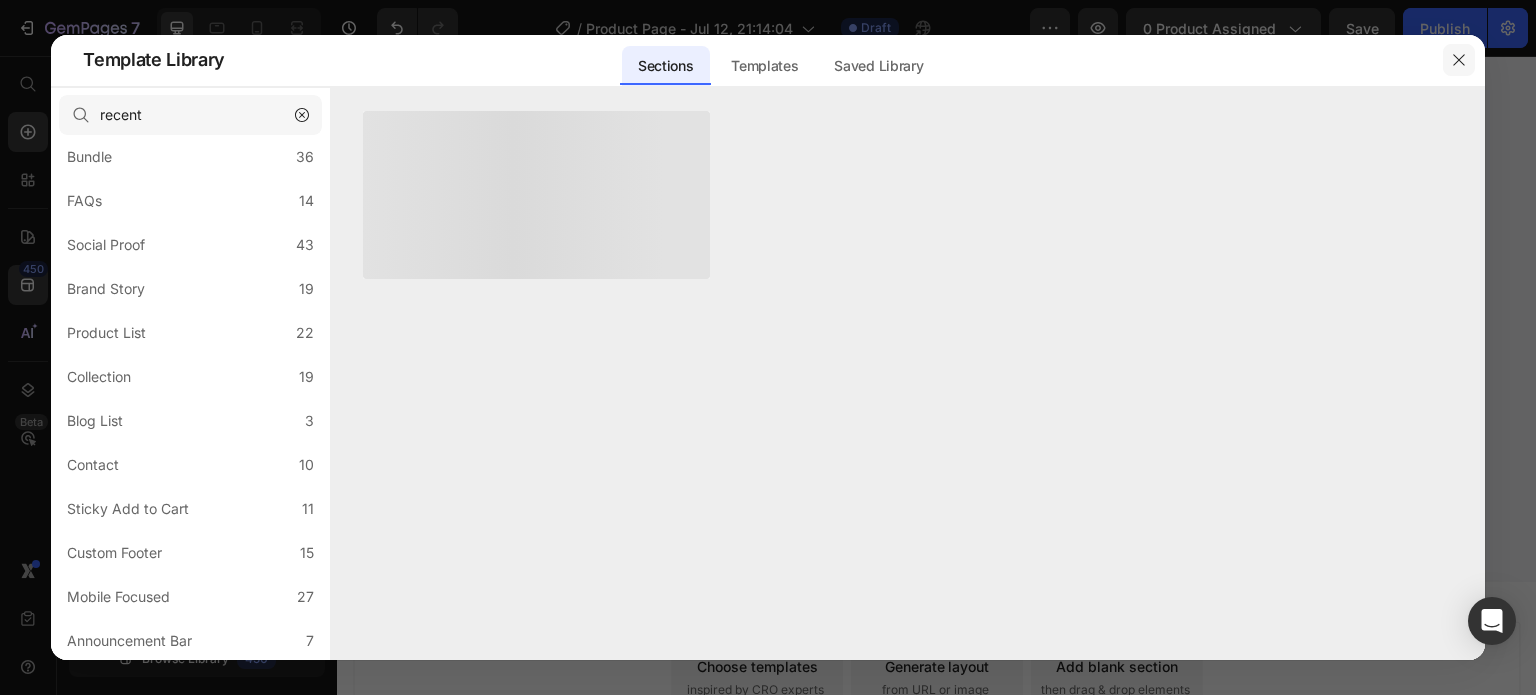 click 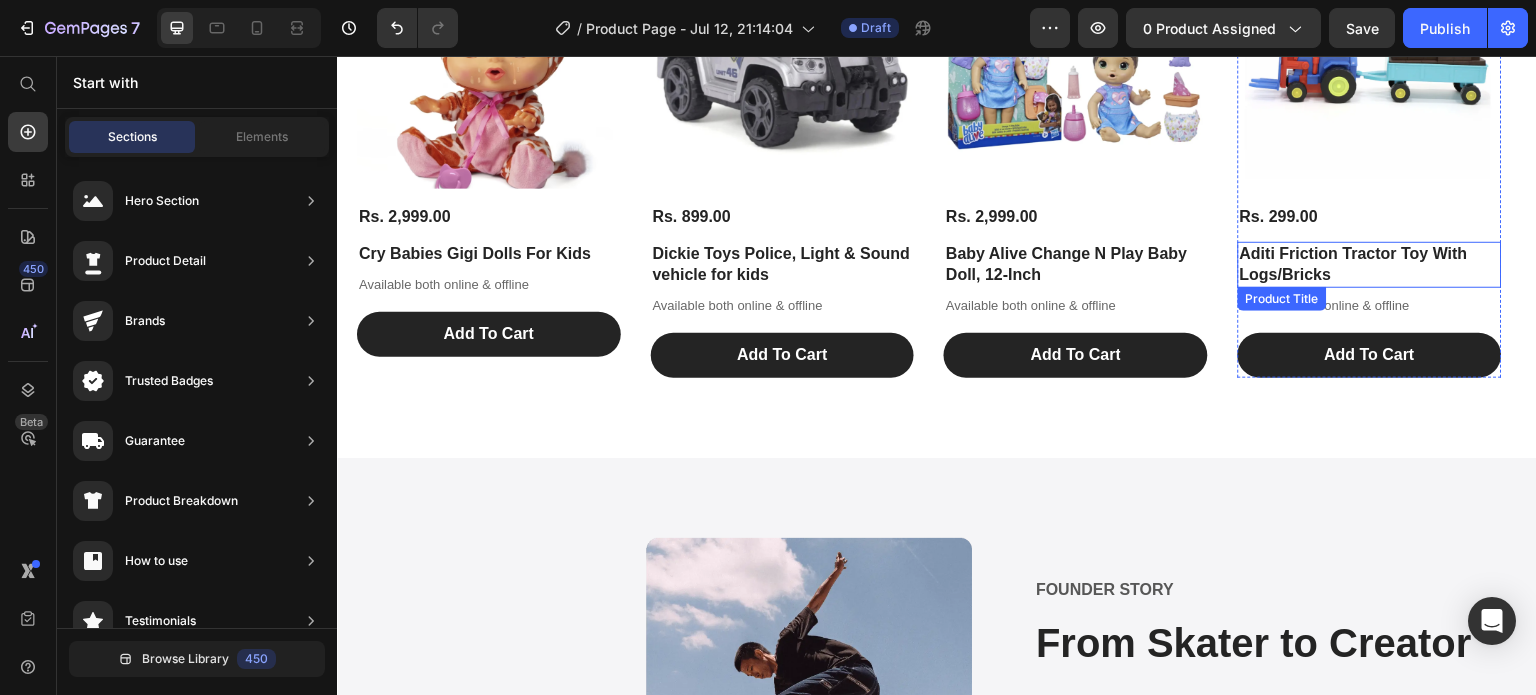 scroll, scrollTop: 1353, scrollLeft: 0, axis: vertical 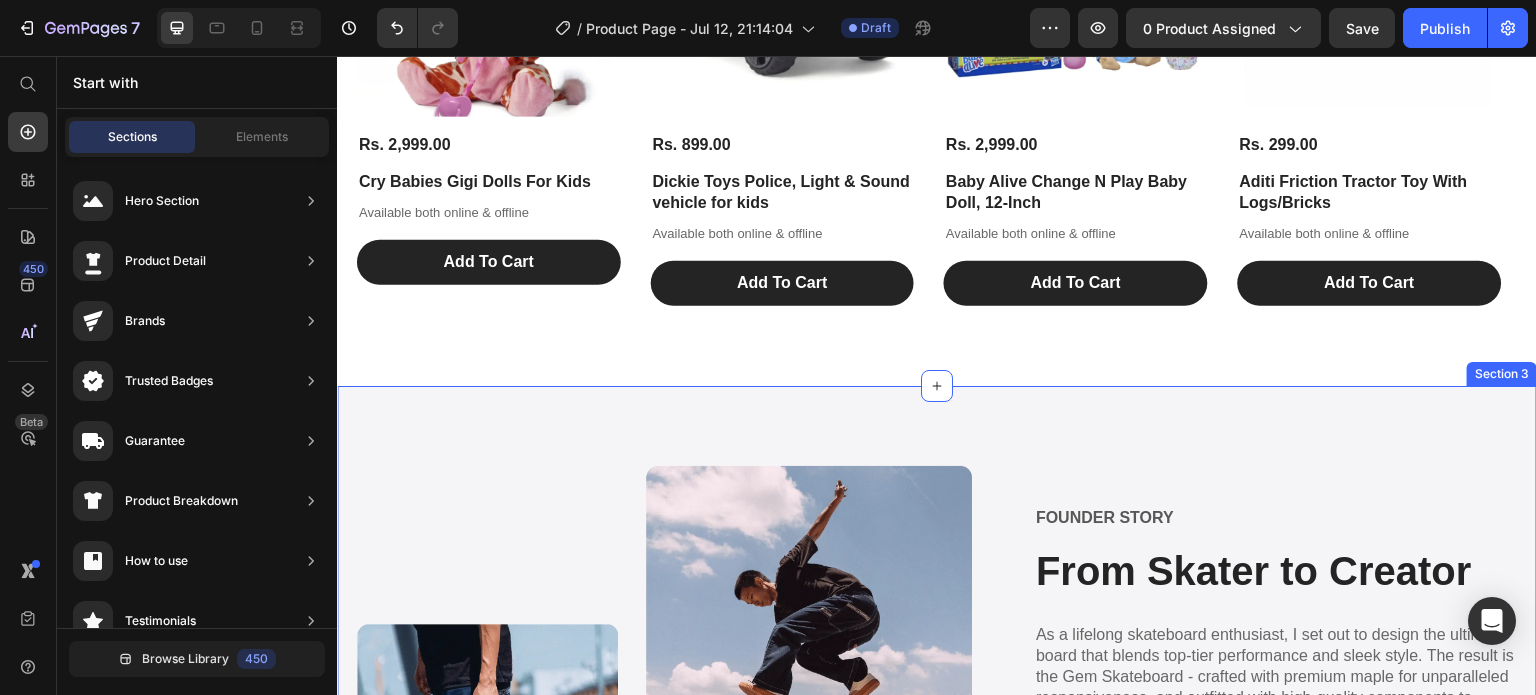 click on "Image FOUNDER STORY Text Block From Skater to Creator Heading As a lifelong skateboard enthusiast, I set out to design the ultimate board that blends top-tier performance and sleek style. The result is the Gem Skateboard - crafted with premium maple for unparalleled responsiveness, and outfitted with high-quality components to tackle the urban landscape with confidence and style. It's my hope that the Gem will inspire others, just as I was once inspired, to discover the joy and exhilaration of skateboarding. Text Block Image Image Row [FIRST] Text Block Row Section 3" at bounding box center [937, 728] 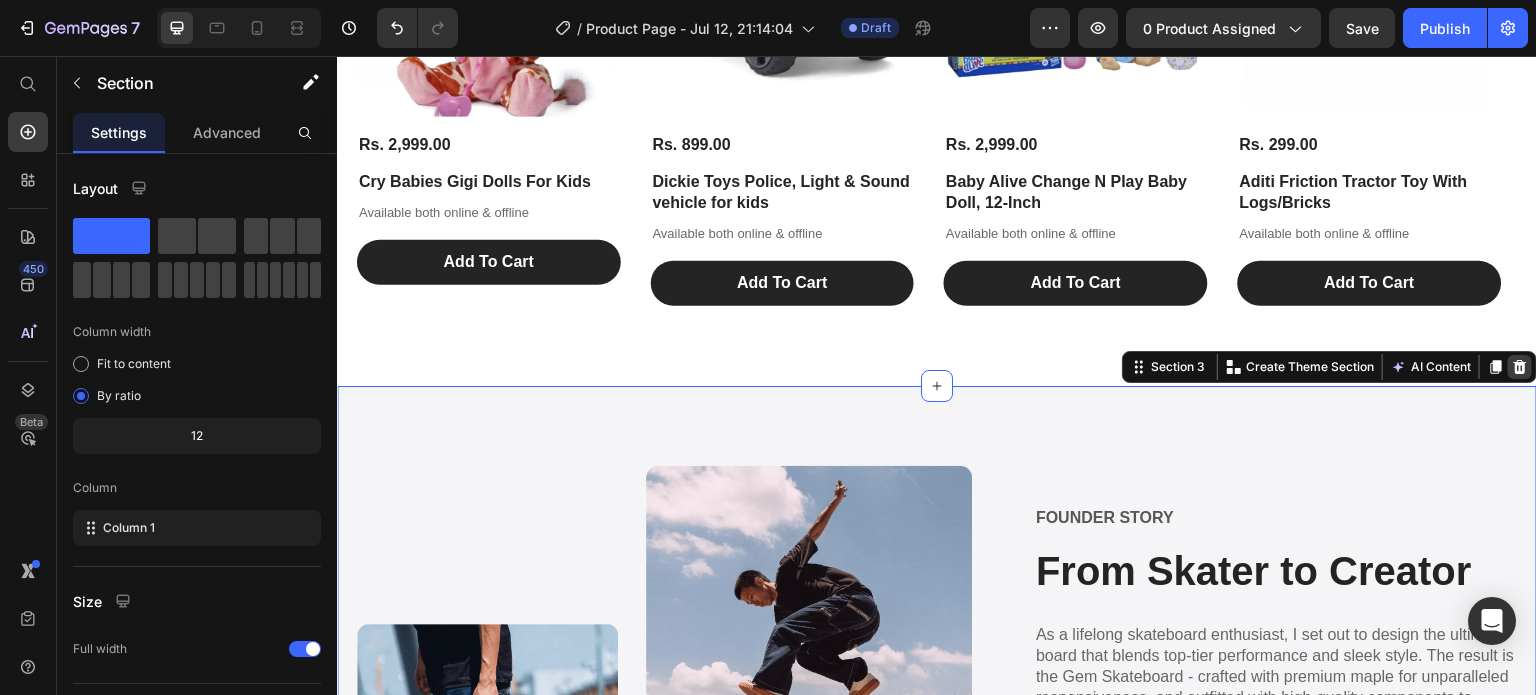click 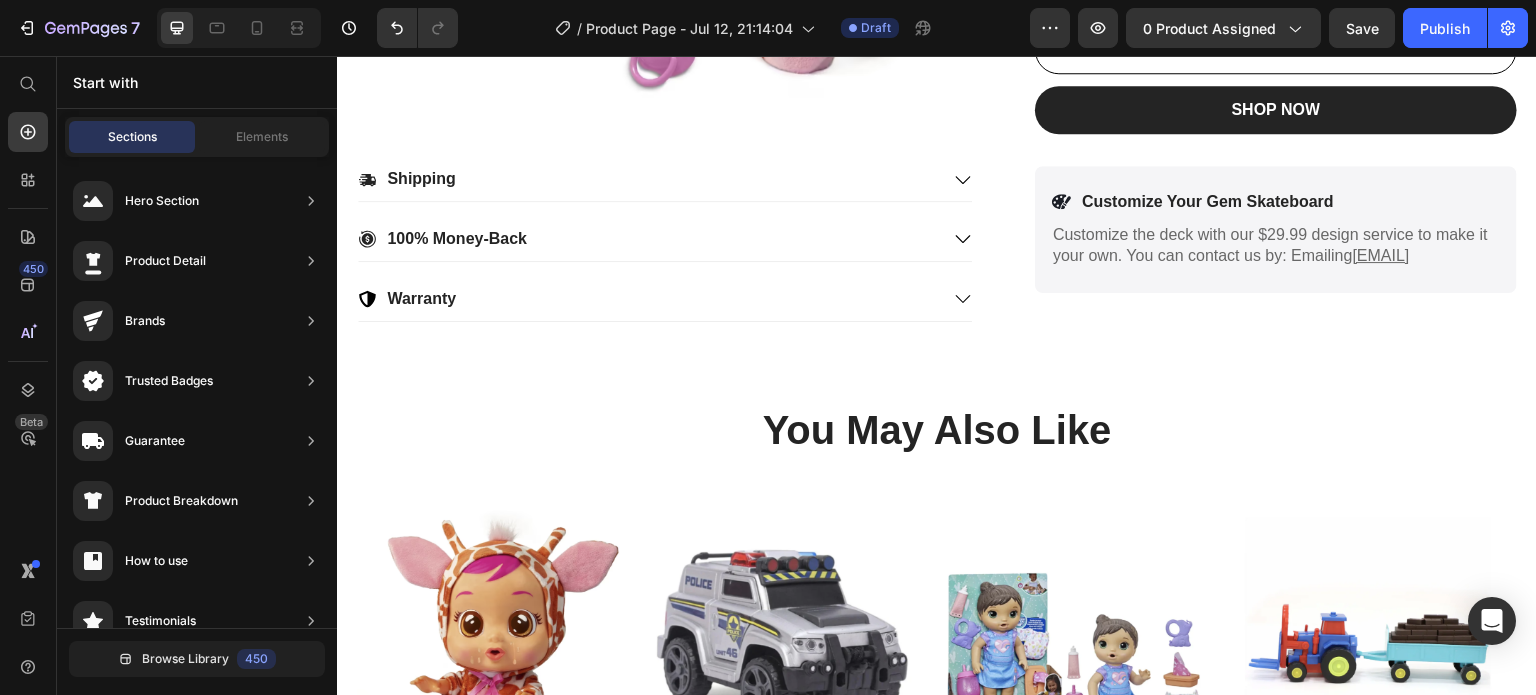scroll, scrollTop: 663, scrollLeft: 0, axis: vertical 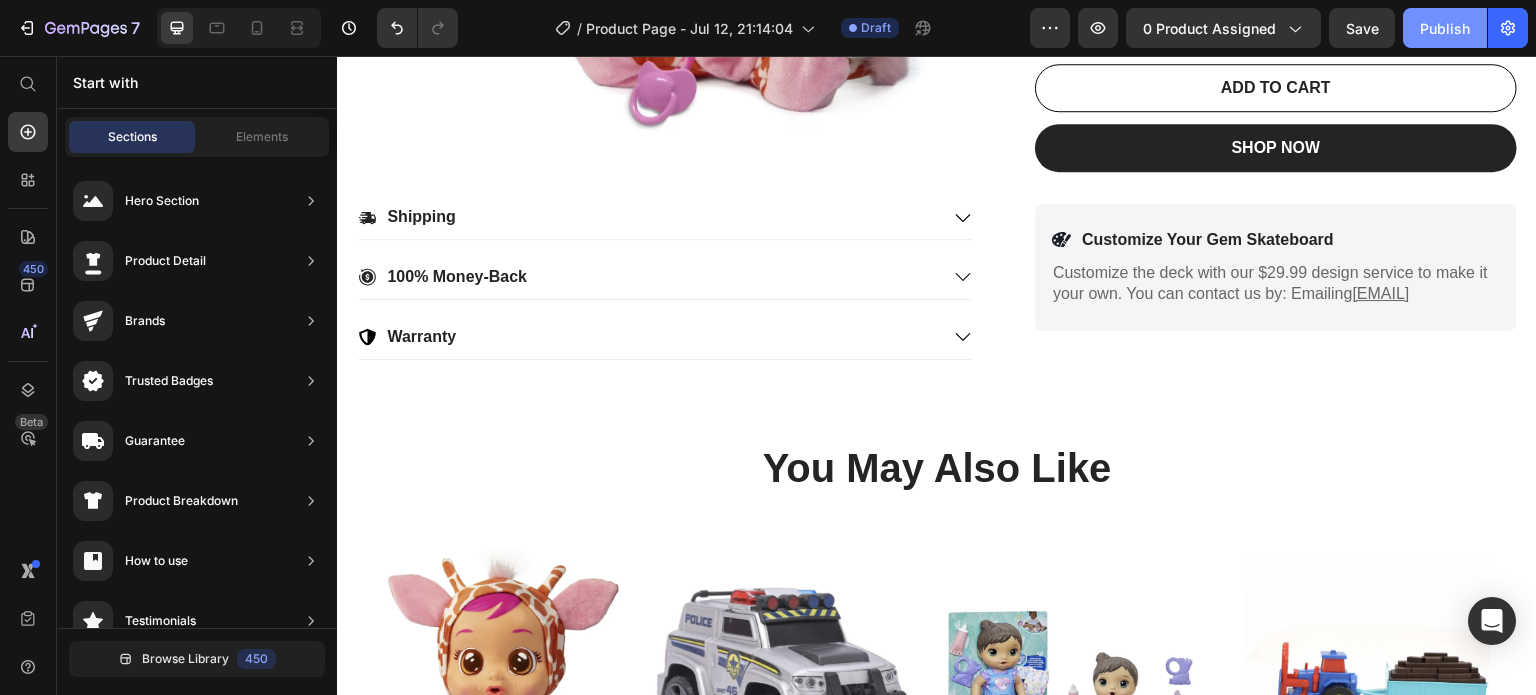 click on "Publish" at bounding box center [1445, 28] 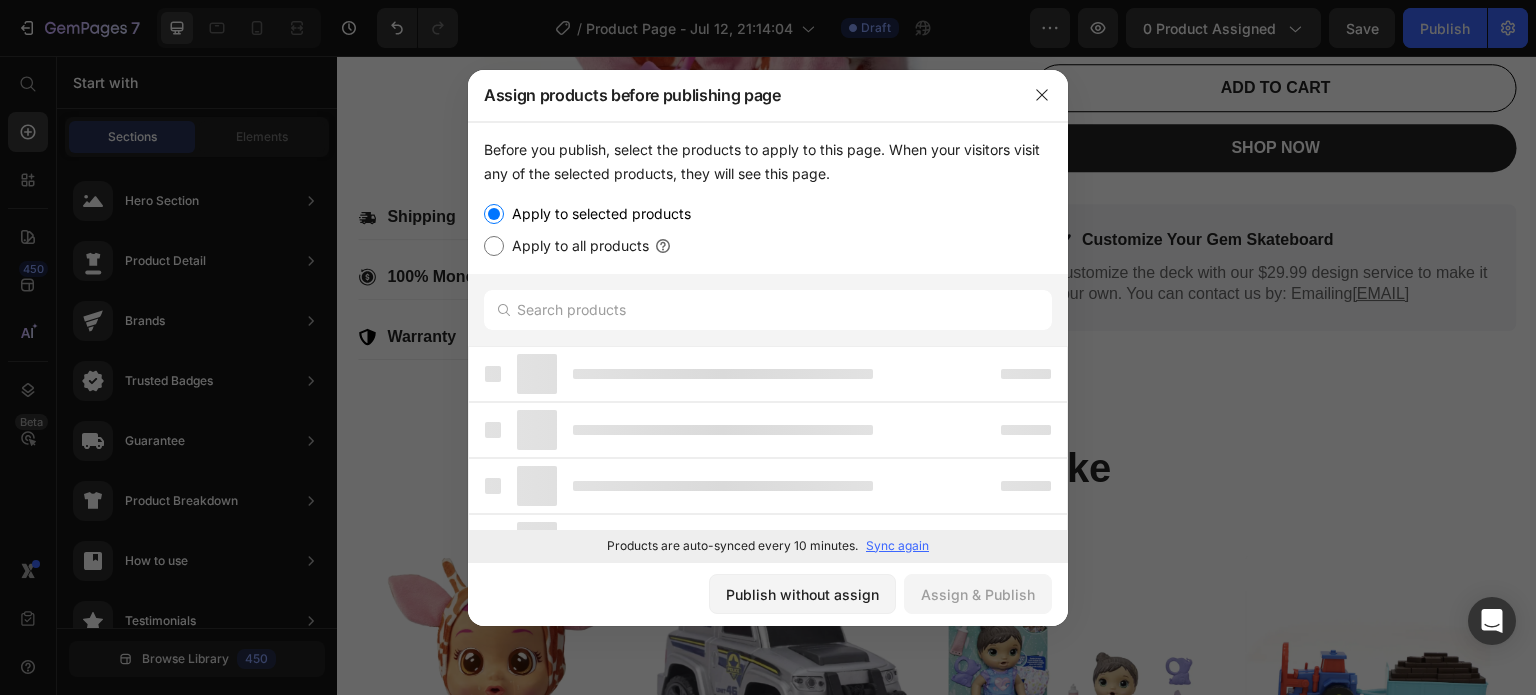 click on "Apply to all products" at bounding box center (576, 246) 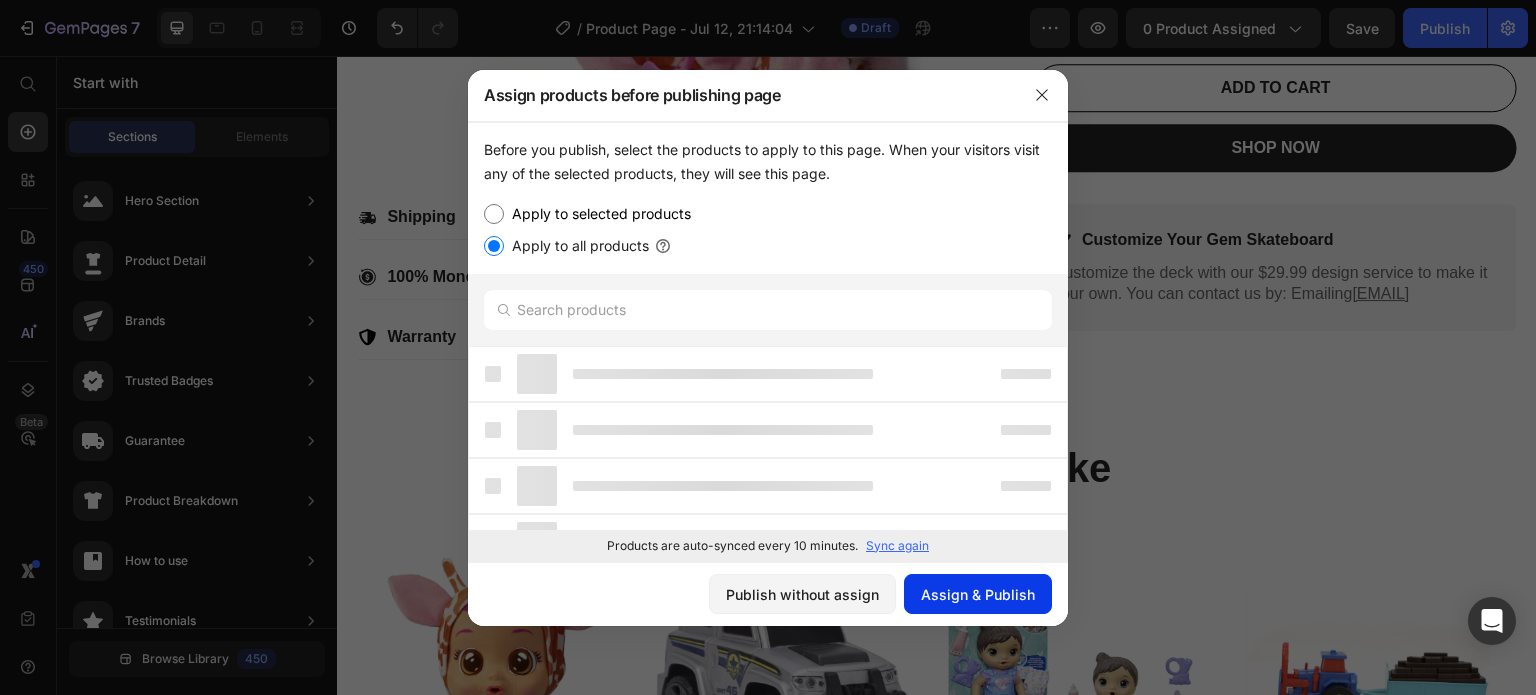 click on "Assign & Publish" at bounding box center (978, 594) 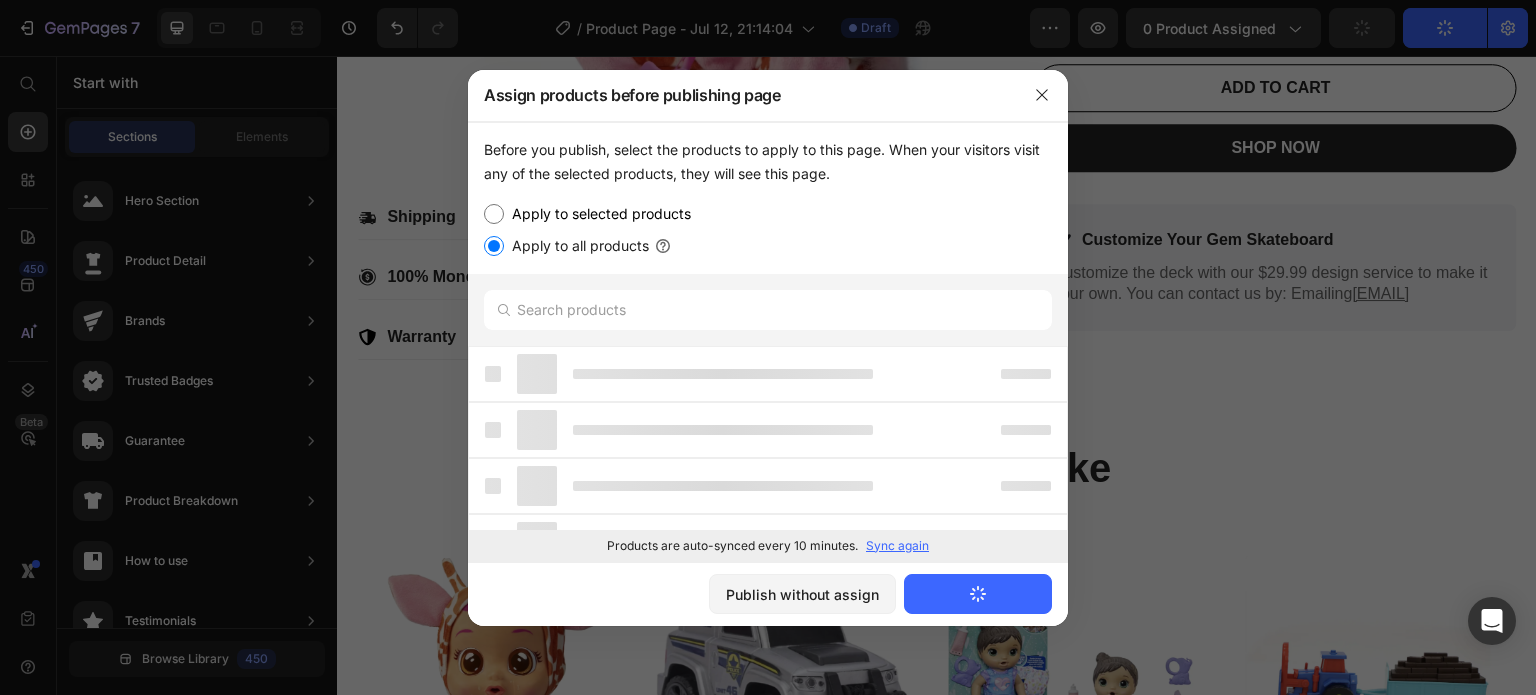 type 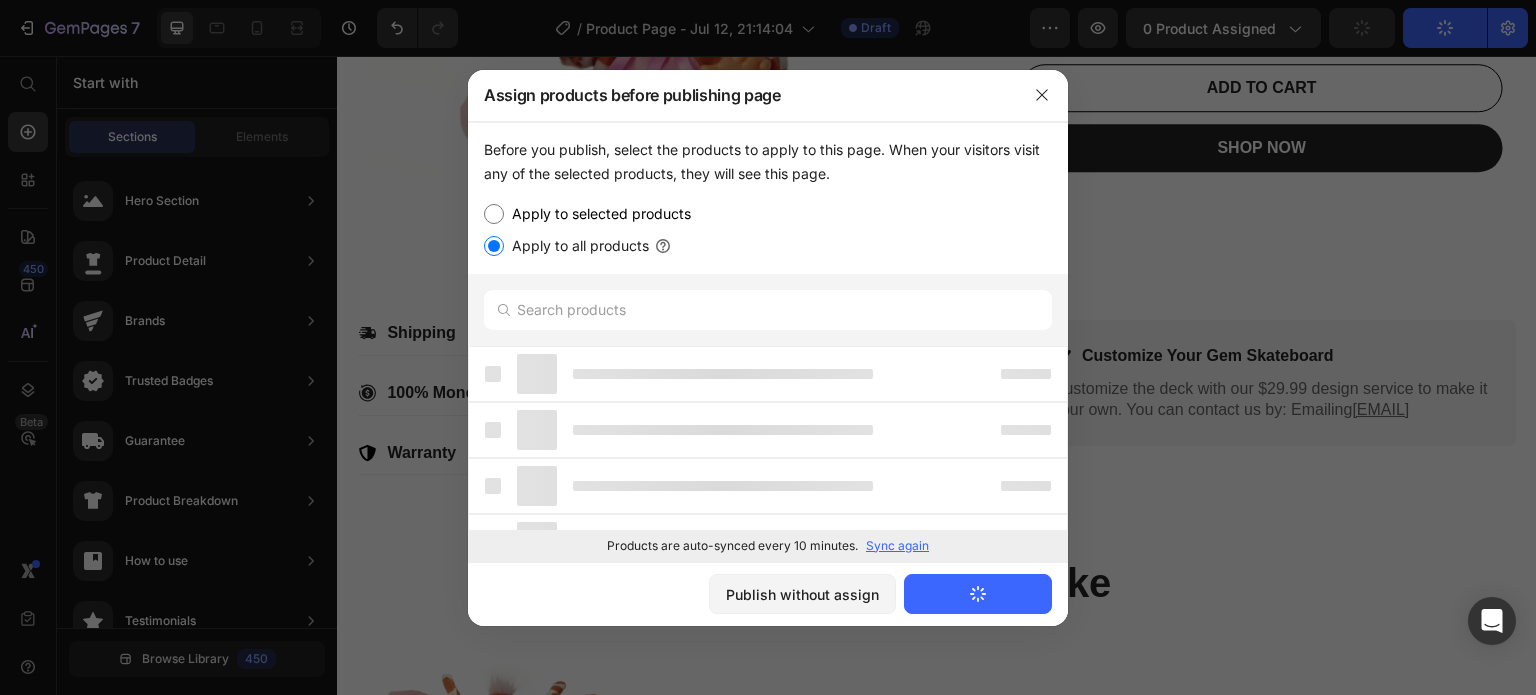 click on "Assign & Publish" 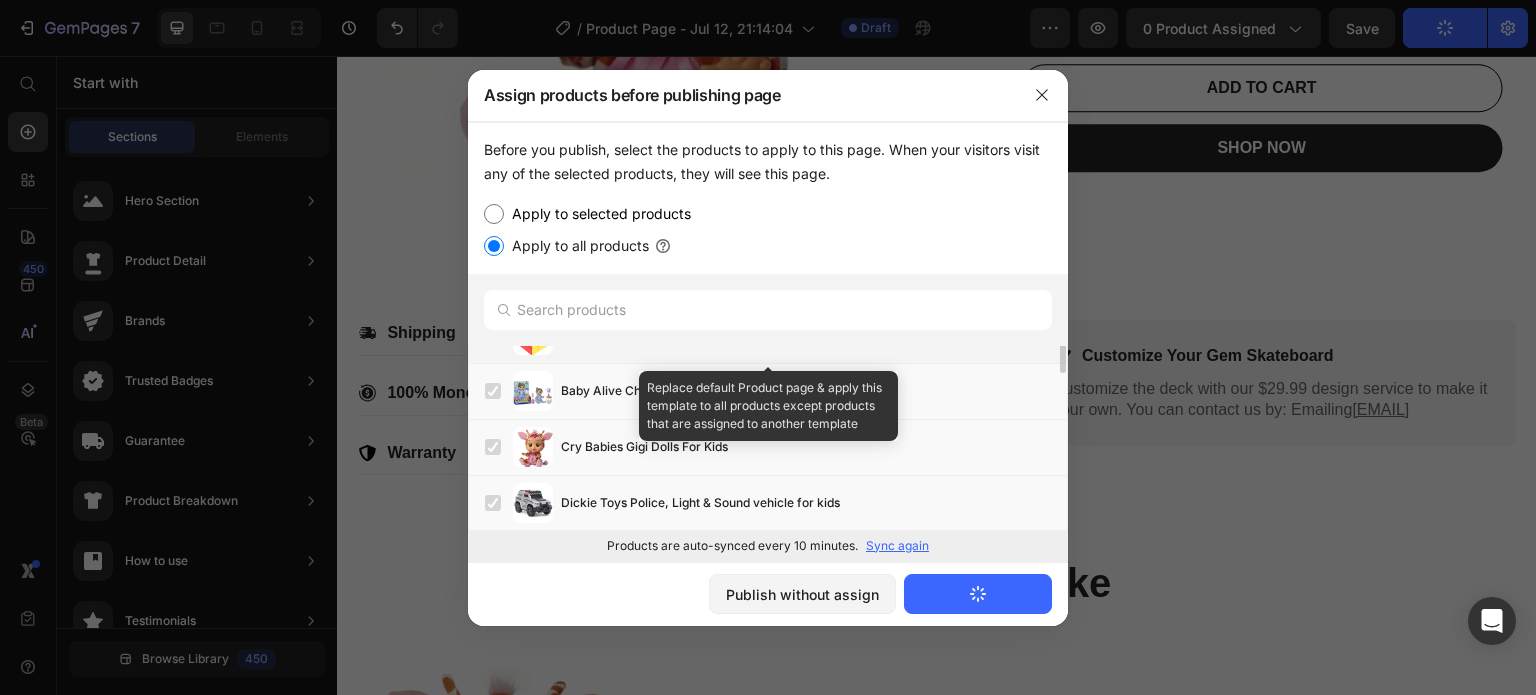 scroll, scrollTop: 0, scrollLeft: 0, axis: both 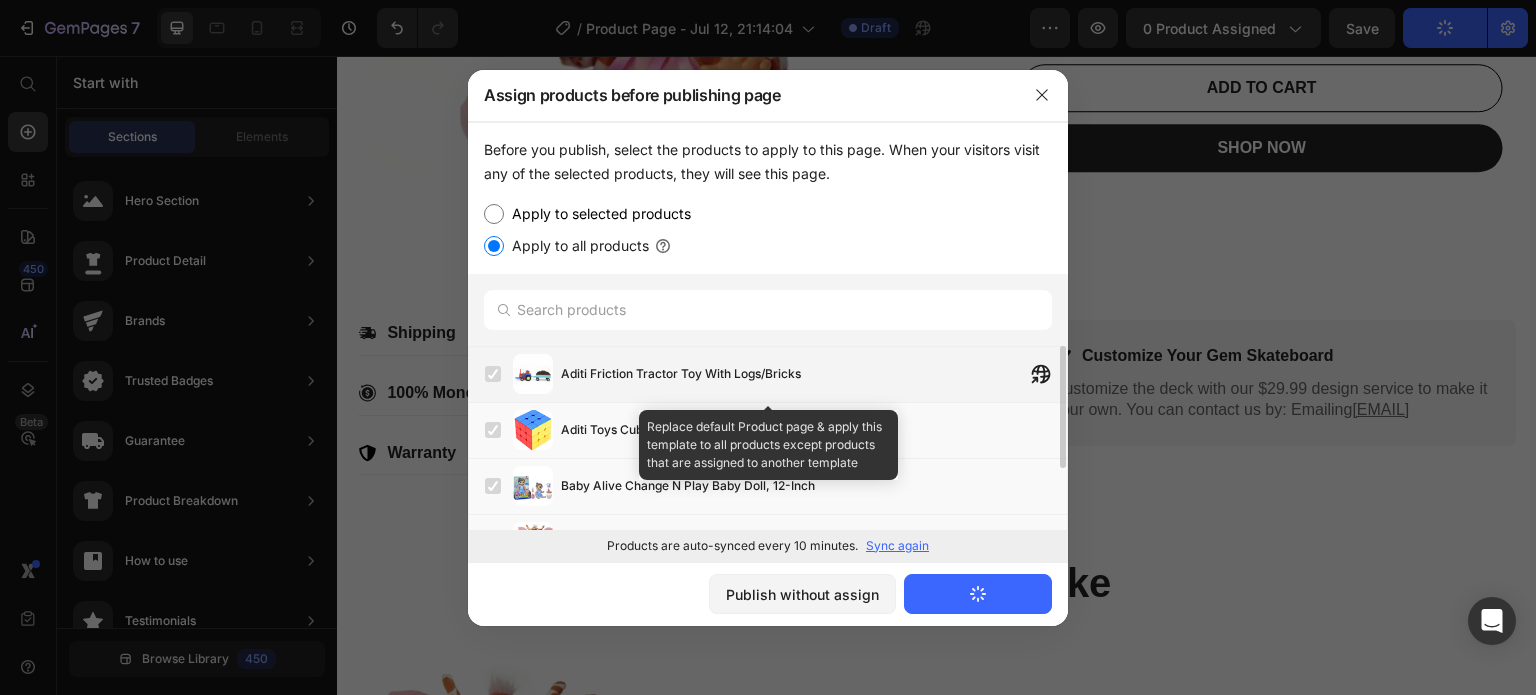 click at bounding box center (493, 374) 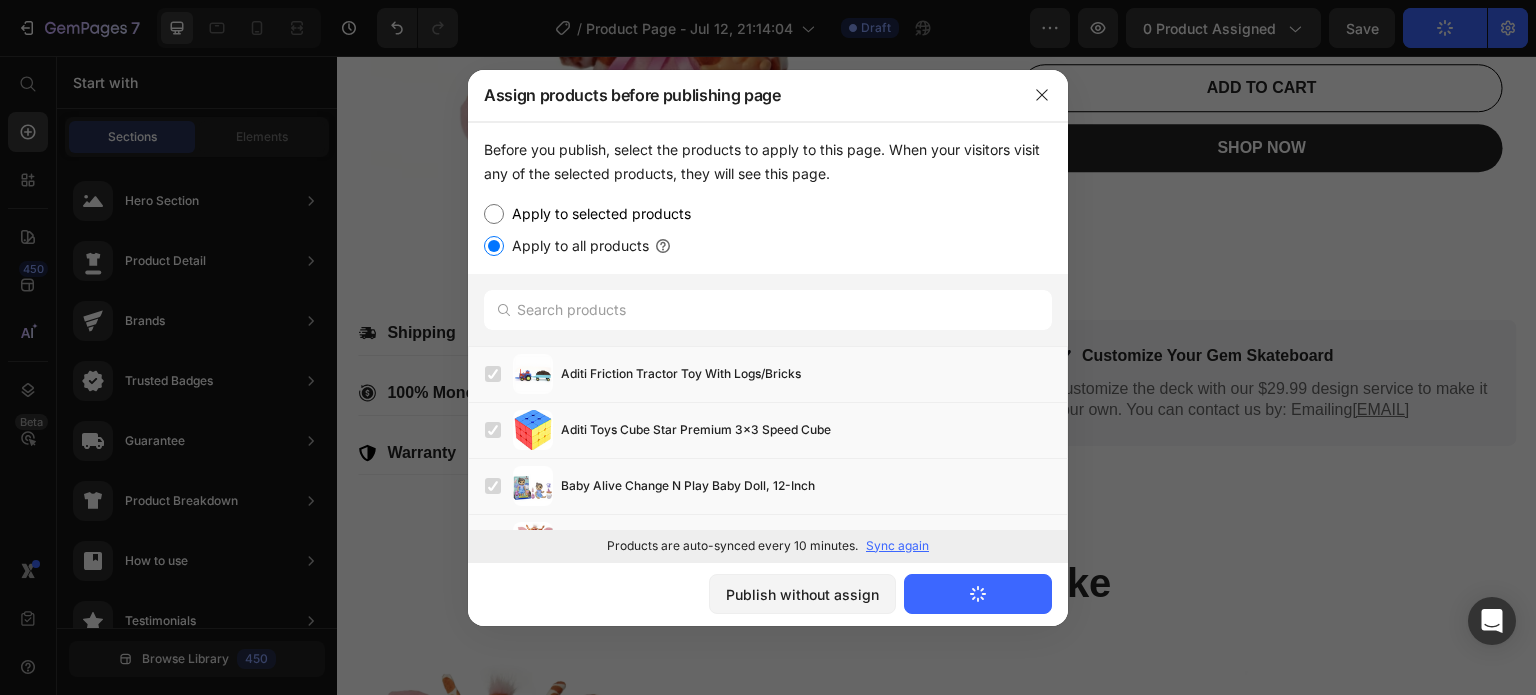 click on "Products are auto-synced every 10 minutes. Sync again" 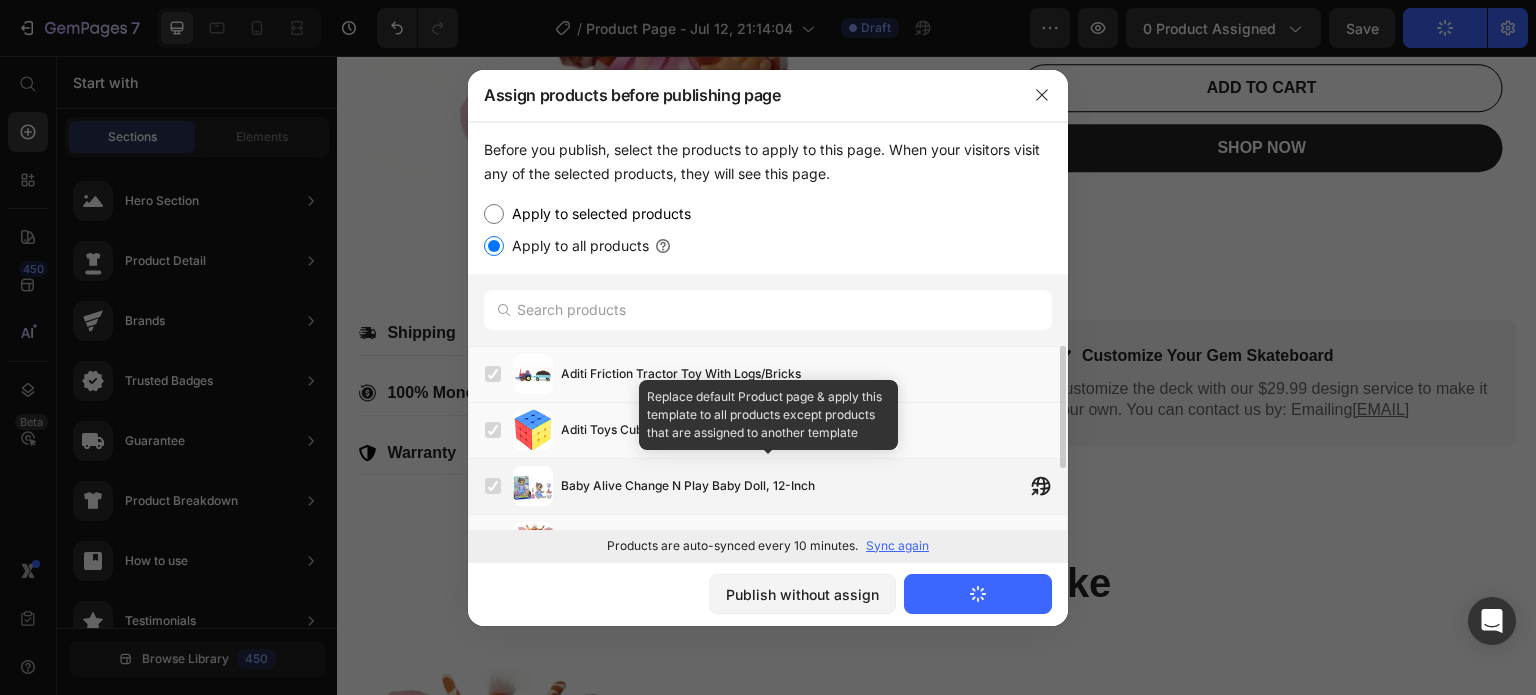 scroll, scrollTop: 95, scrollLeft: 0, axis: vertical 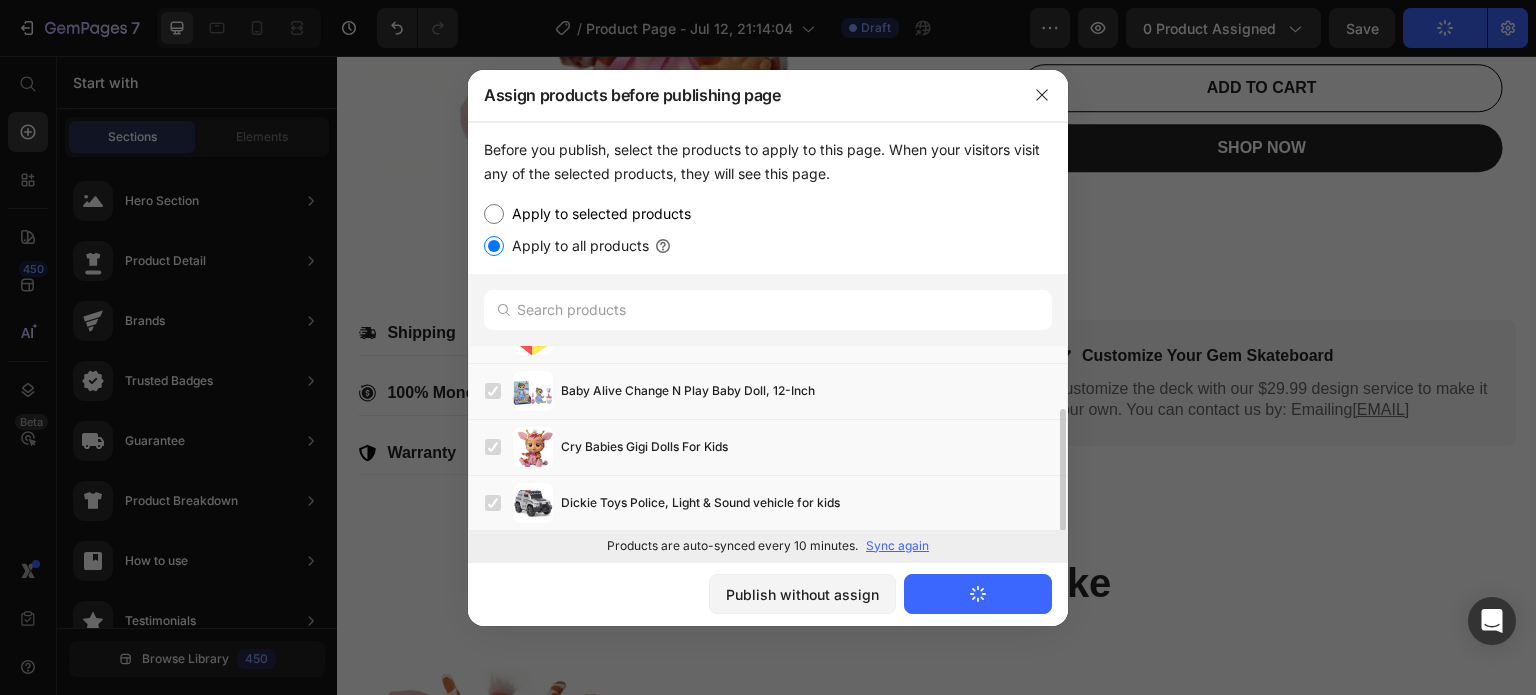 click on "Publish without assign Assign & Publish" at bounding box center (768, 594) 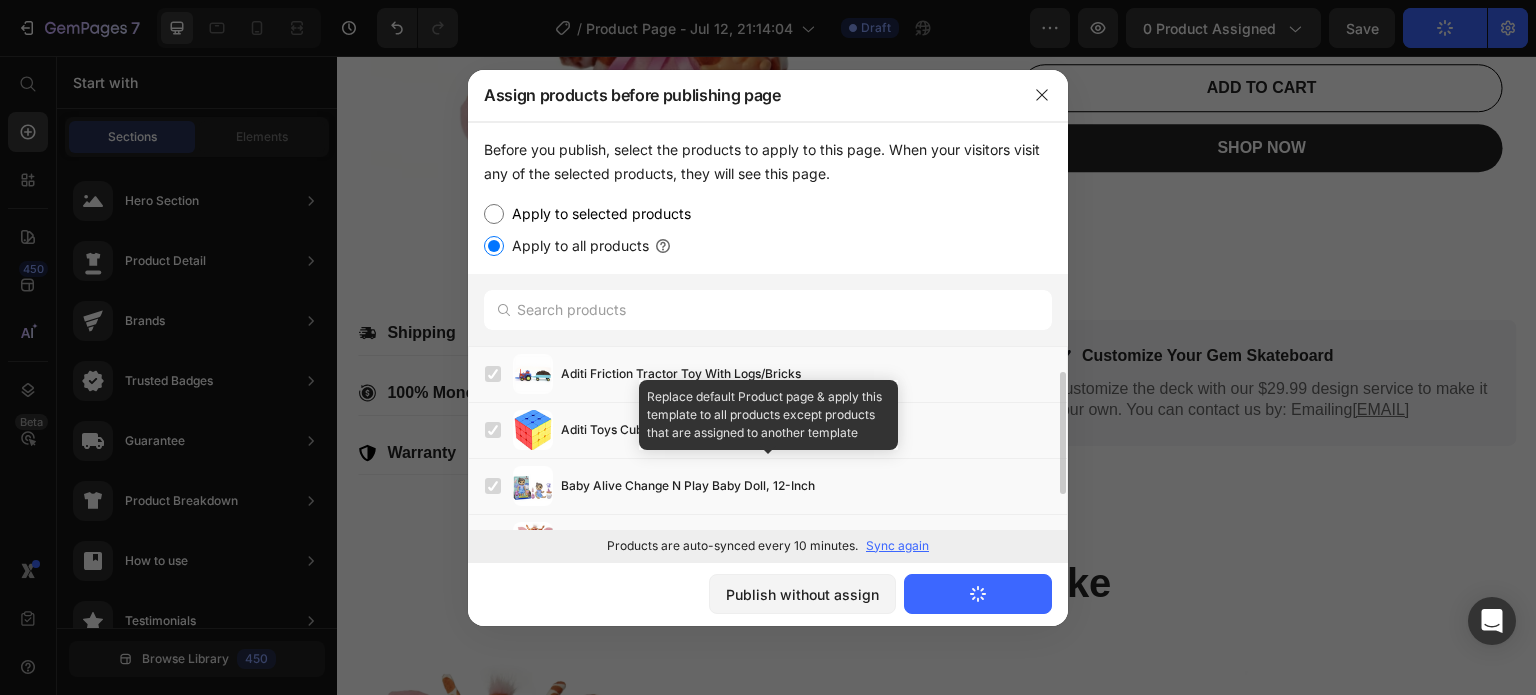 scroll, scrollTop: 95, scrollLeft: 0, axis: vertical 